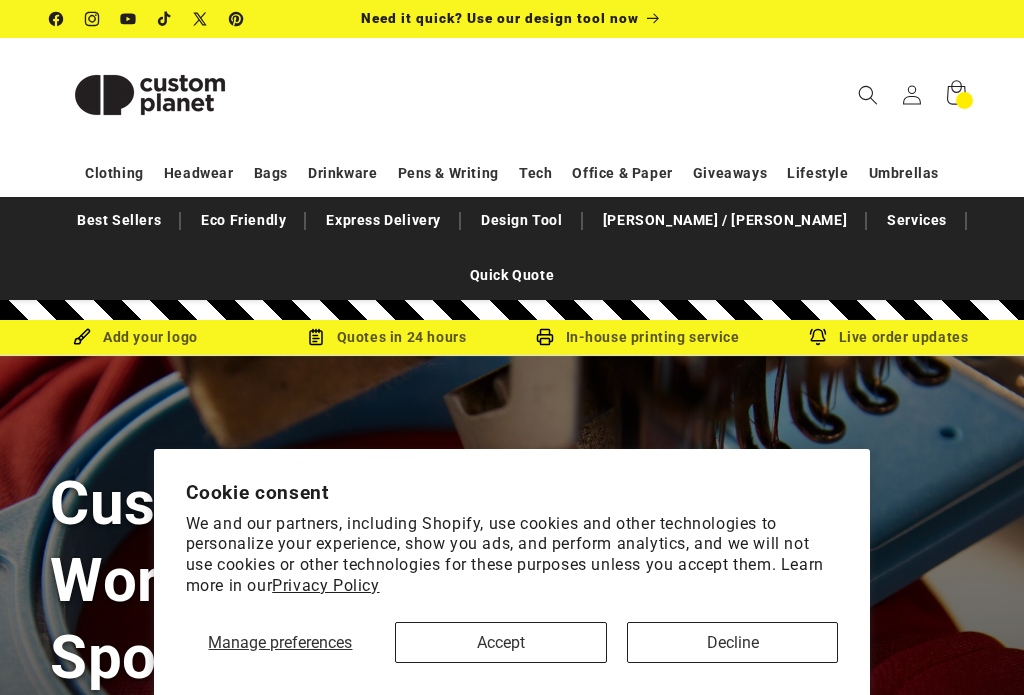click on "Accept" at bounding box center (501, 642) 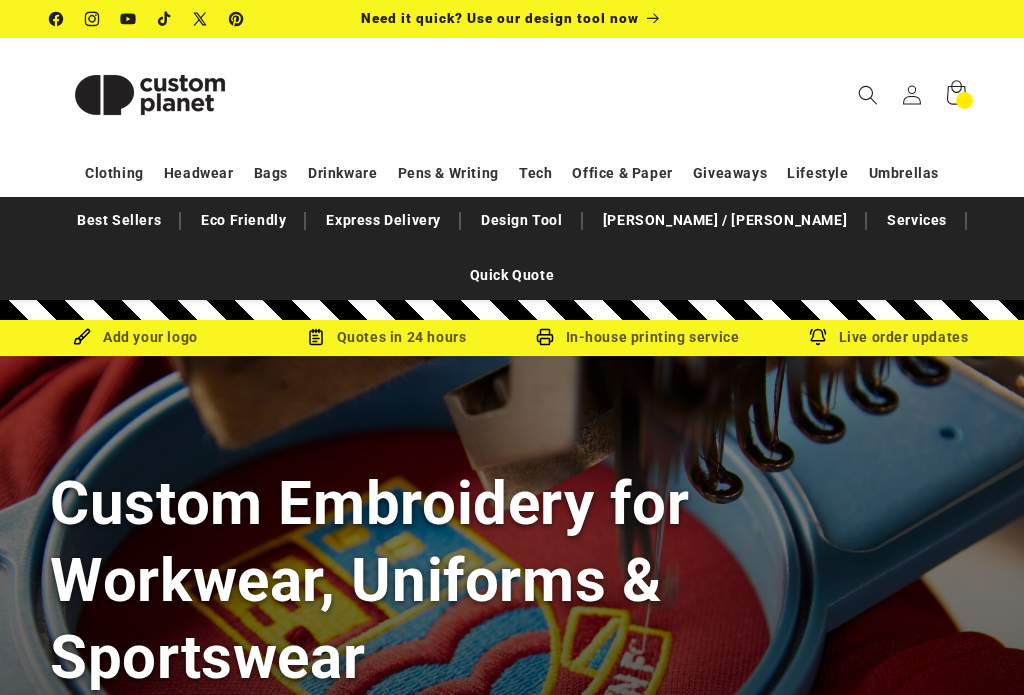 scroll, scrollTop: 0, scrollLeft: 0, axis: both 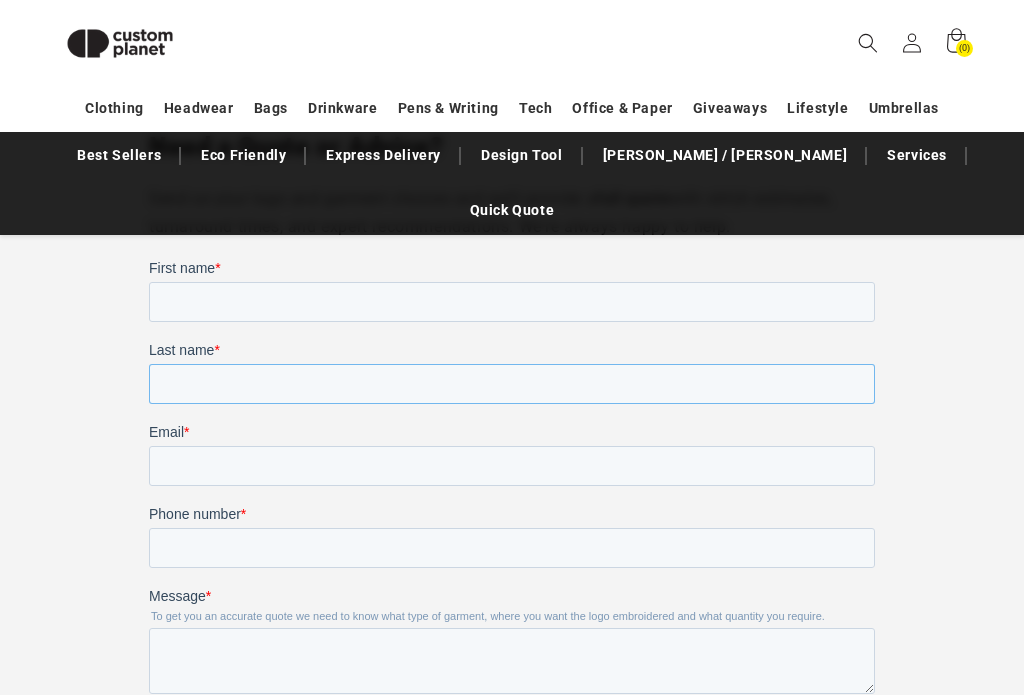 click on "Last name *" at bounding box center [512, 384] 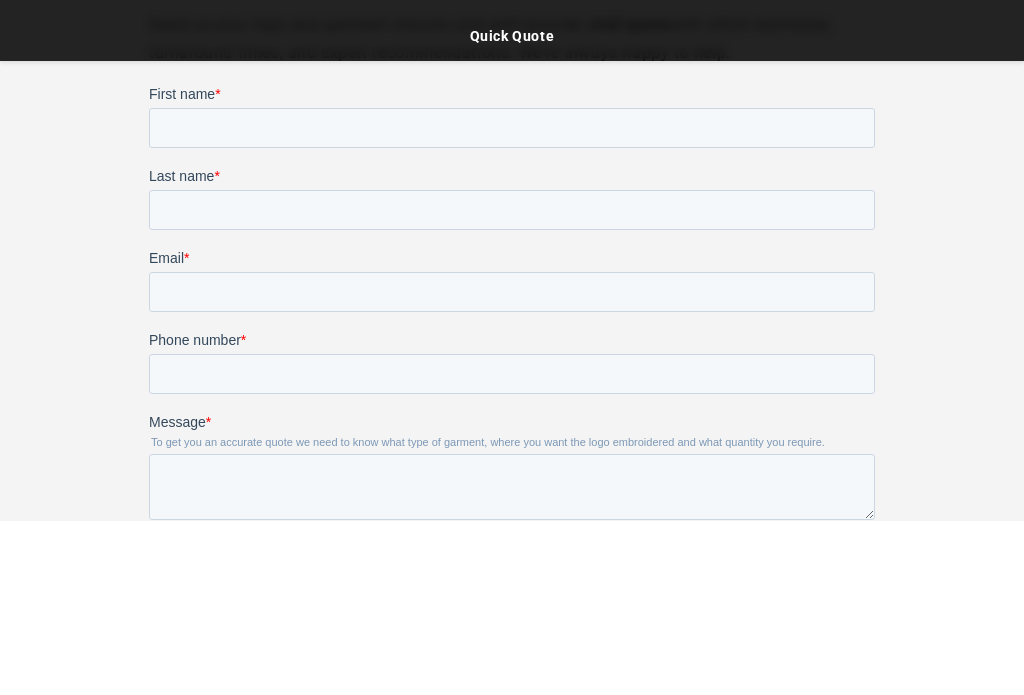 scroll, scrollTop: 1760, scrollLeft: 0, axis: vertical 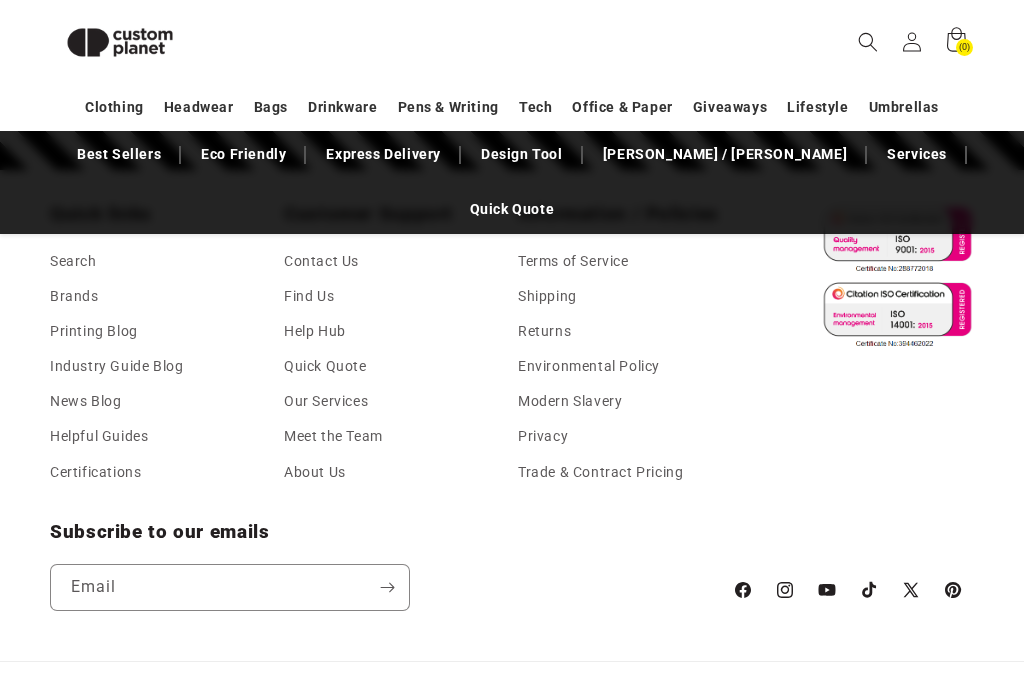click on "Help Hub" at bounding box center (387, 332) 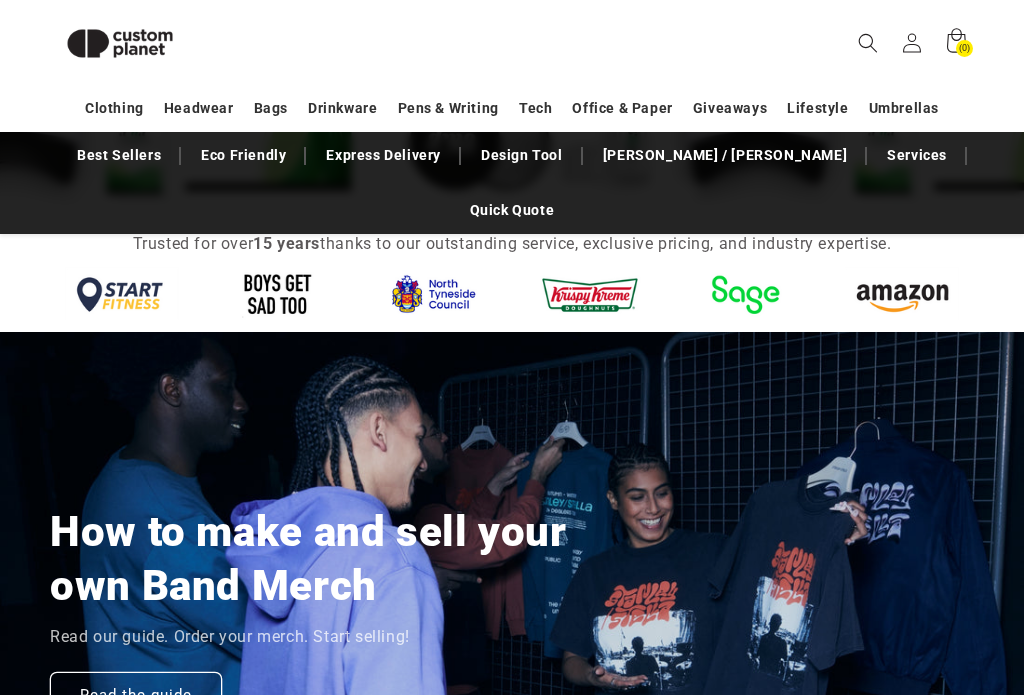 scroll, scrollTop: 935, scrollLeft: 0, axis: vertical 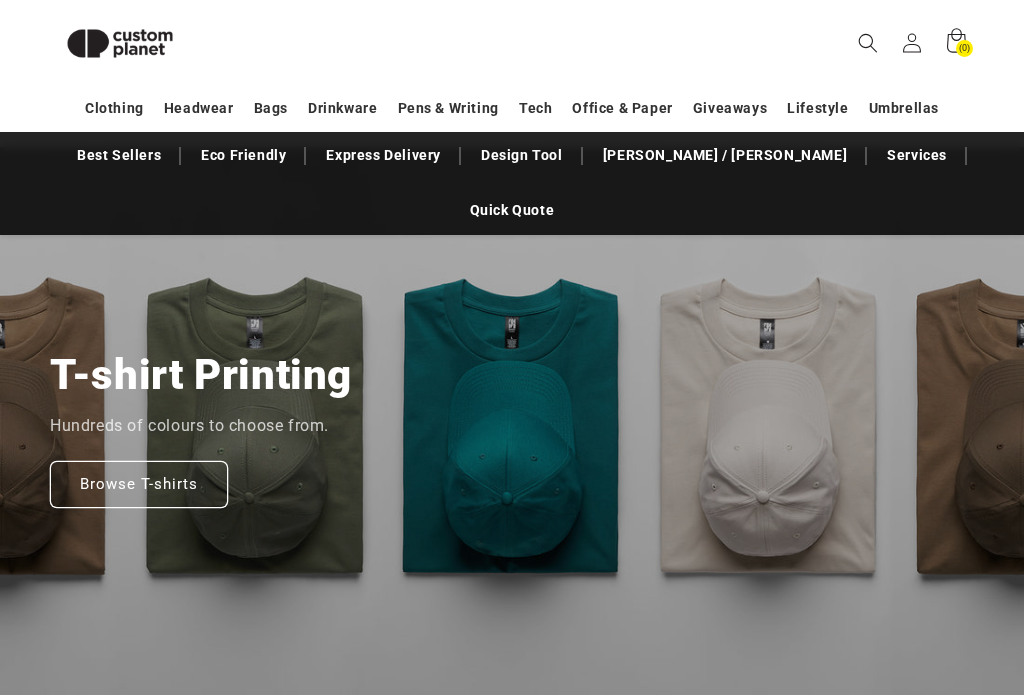 click on "Browse T-shirts" at bounding box center (139, 483) 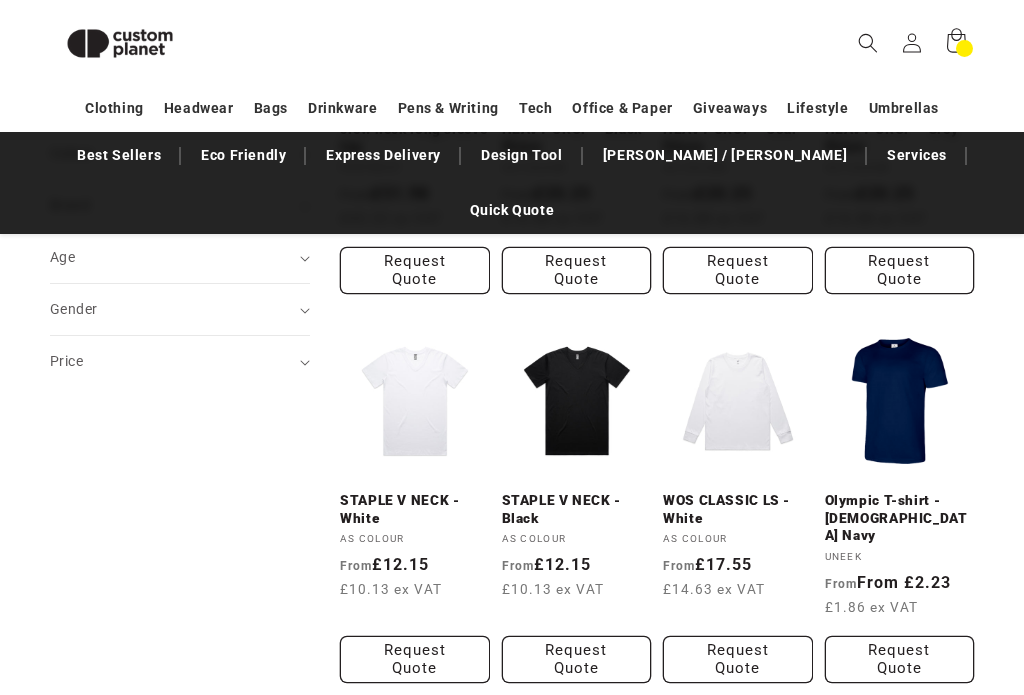 scroll, scrollTop: 557, scrollLeft: 0, axis: vertical 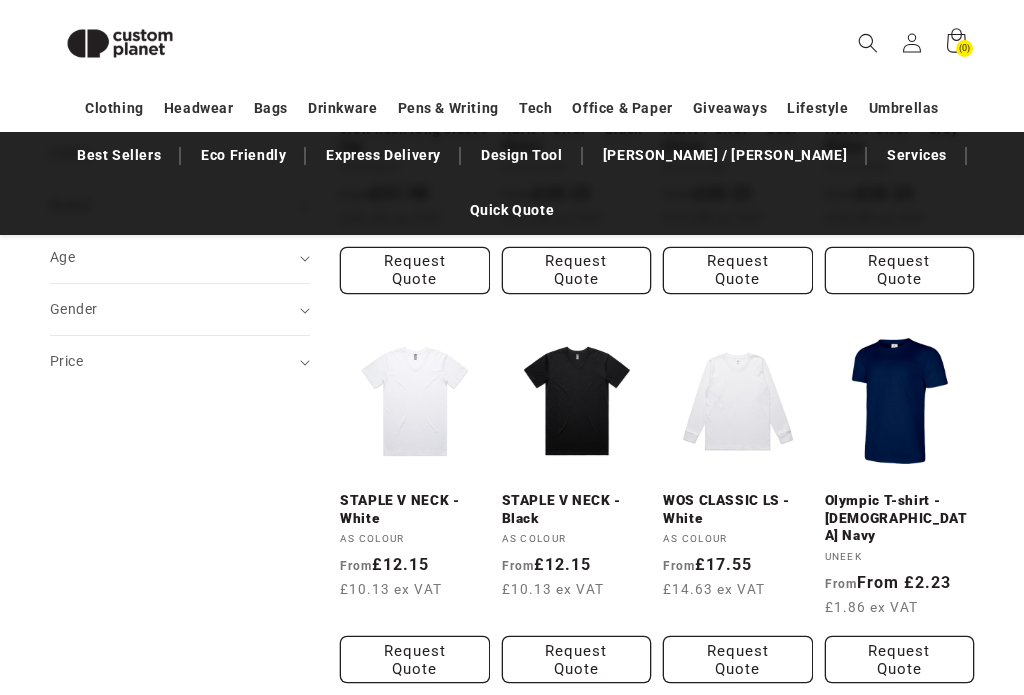 click on "STAPLE V NECK - White" at bounding box center [415, 509] 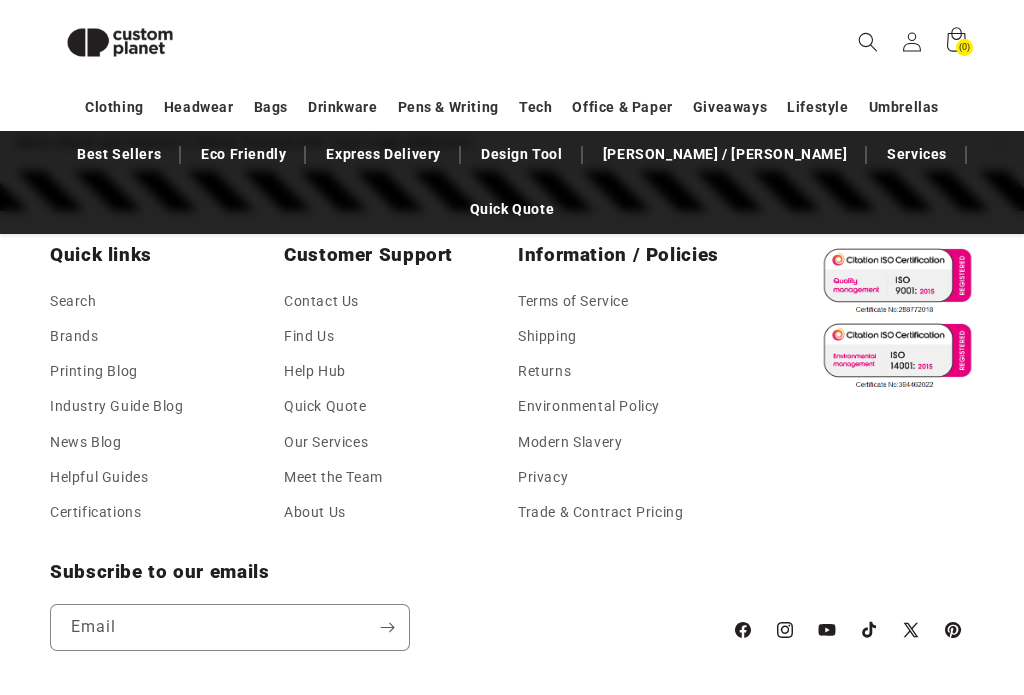 scroll, scrollTop: 2433, scrollLeft: 0, axis: vertical 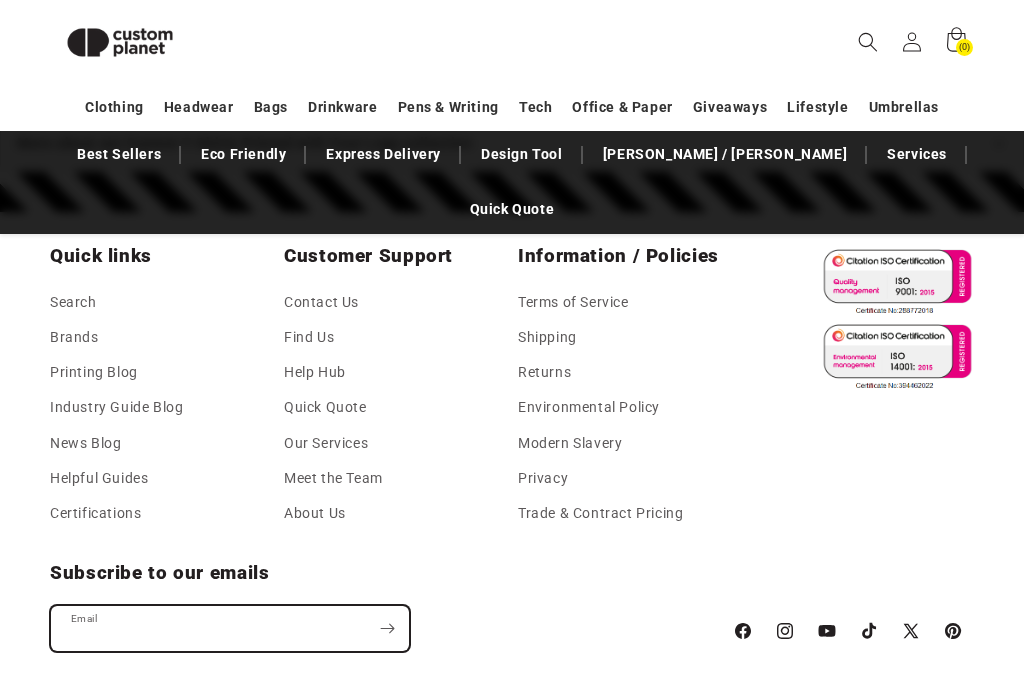 click on "Email" at bounding box center (230, 629) 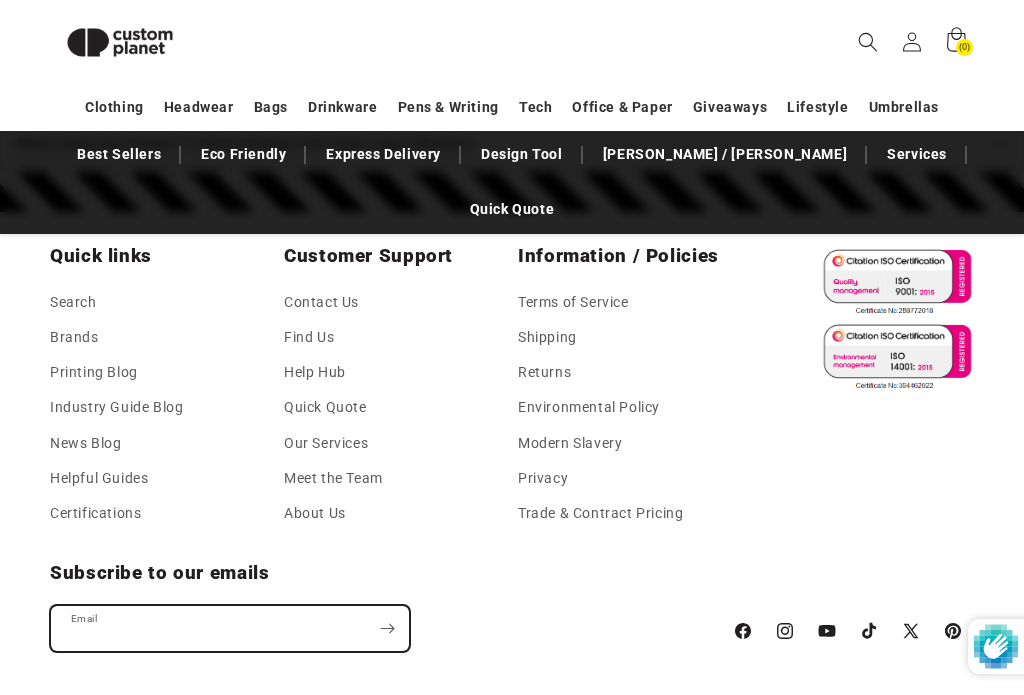 scroll, scrollTop: 2449, scrollLeft: 0, axis: vertical 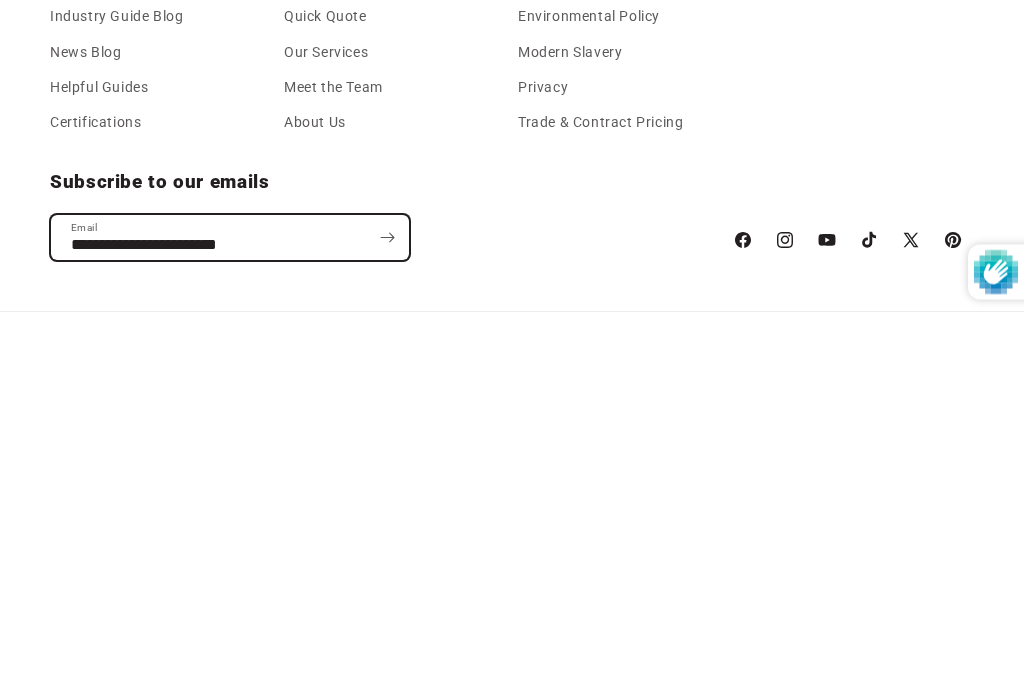 type on "**********" 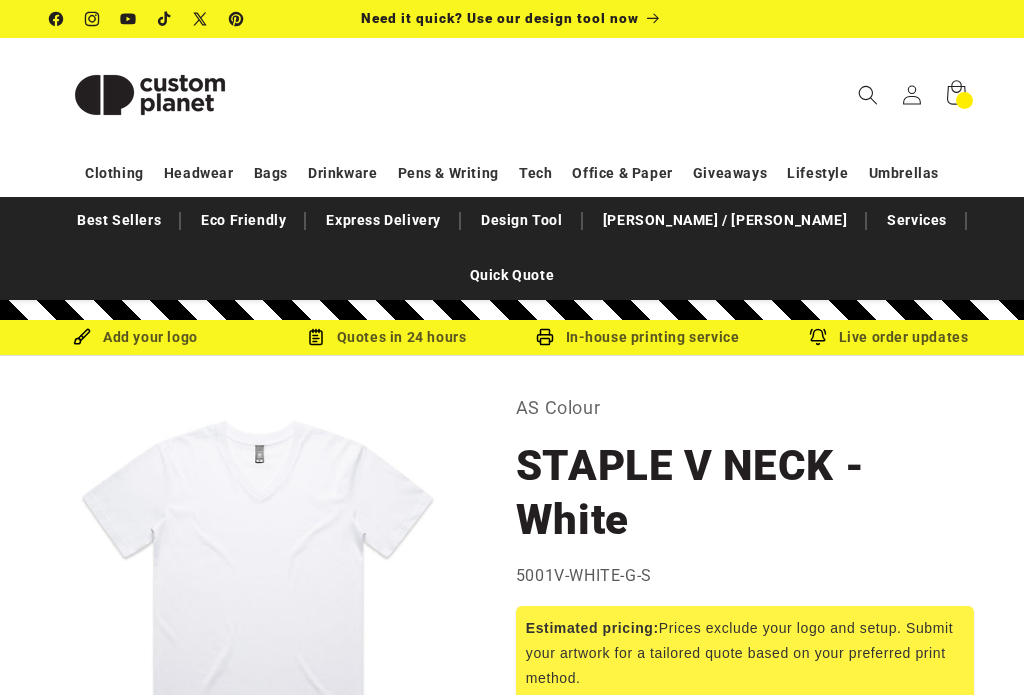 scroll, scrollTop: 0, scrollLeft: 0, axis: both 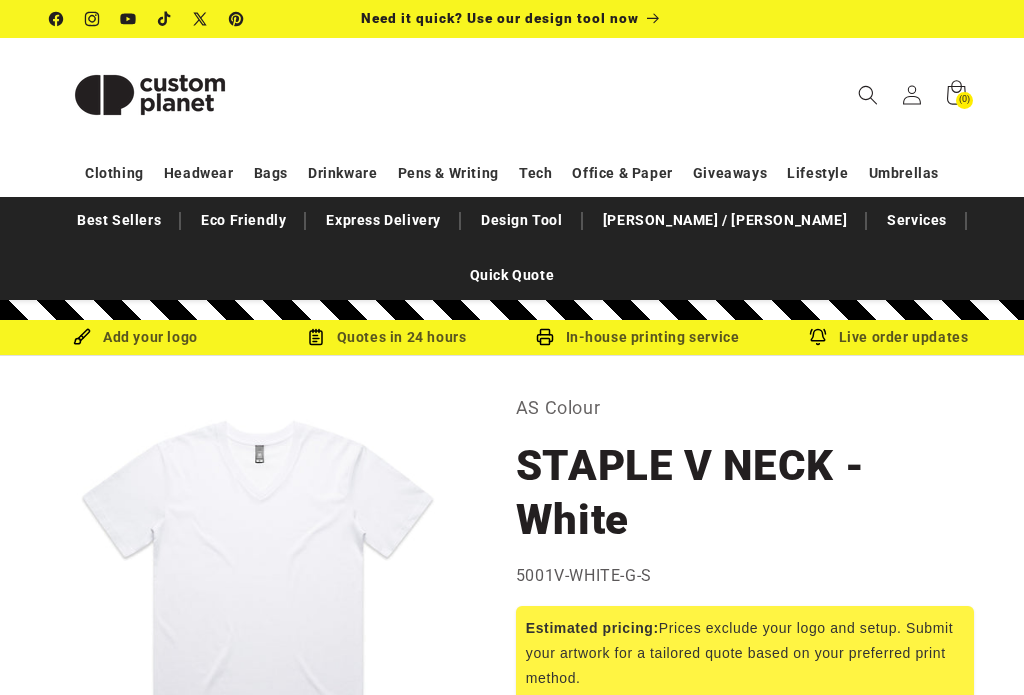 click on "Search
My Account / Order Progress
Open Quote Cart
(0)
Quote Cart Item Count
Clothing
Clothing" at bounding box center (512, 94) 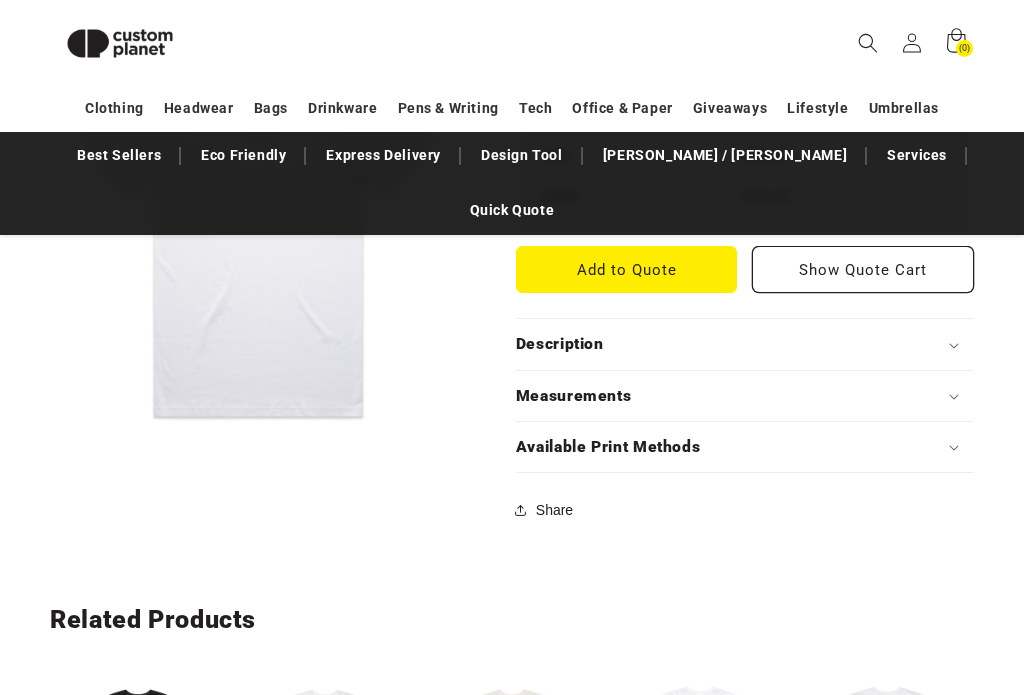scroll, scrollTop: 871, scrollLeft: 0, axis: vertical 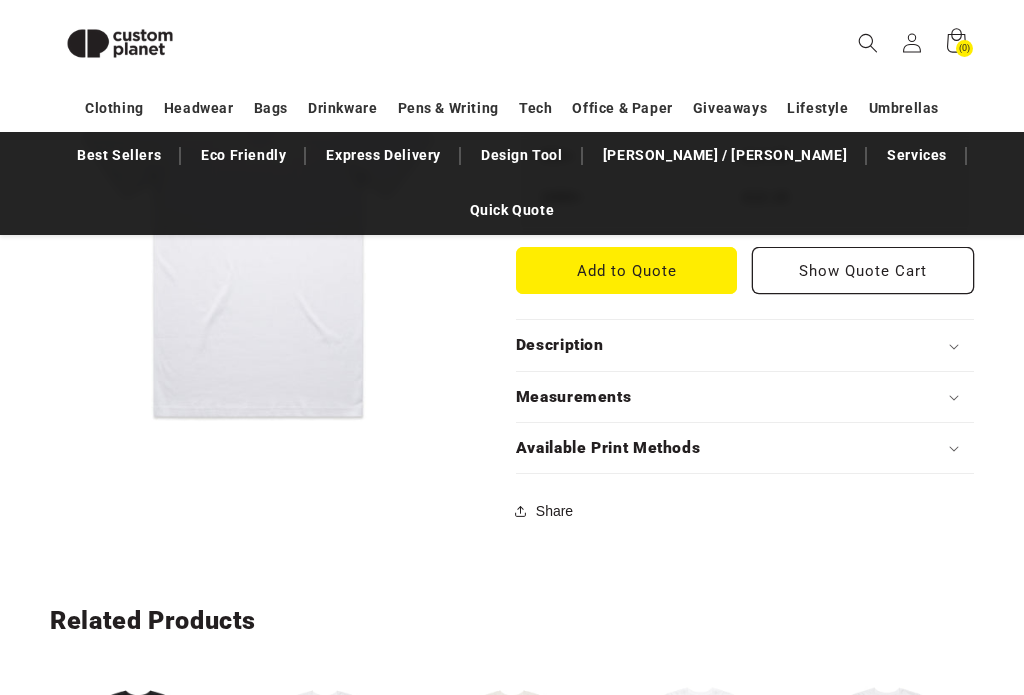 click on "Share" at bounding box center (547, 512) 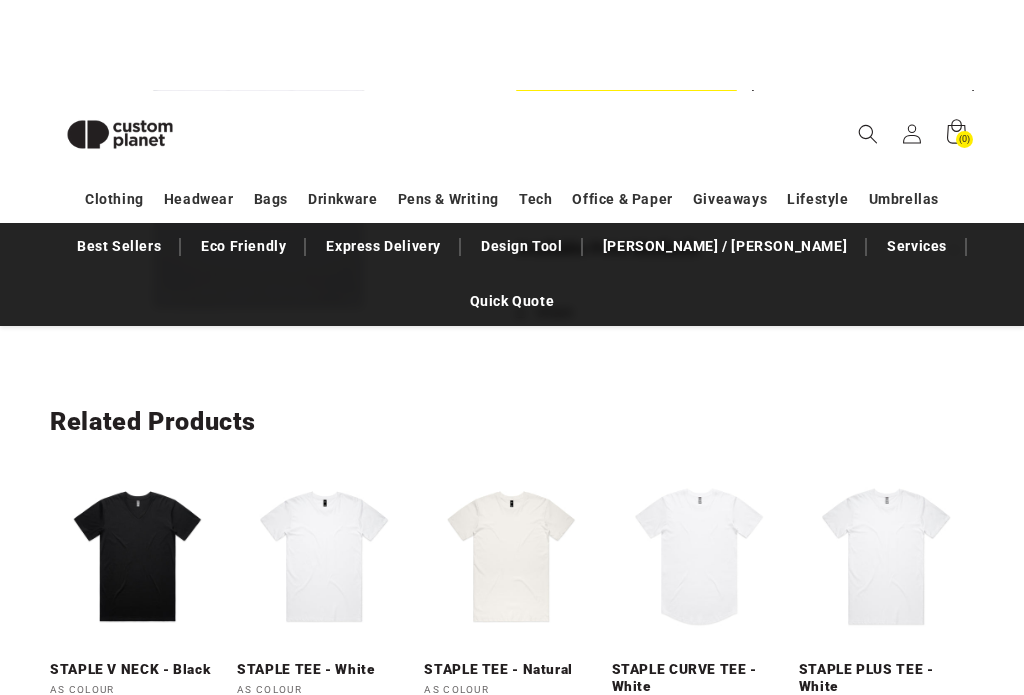 scroll, scrollTop: 938, scrollLeft: 0, axis: vertical 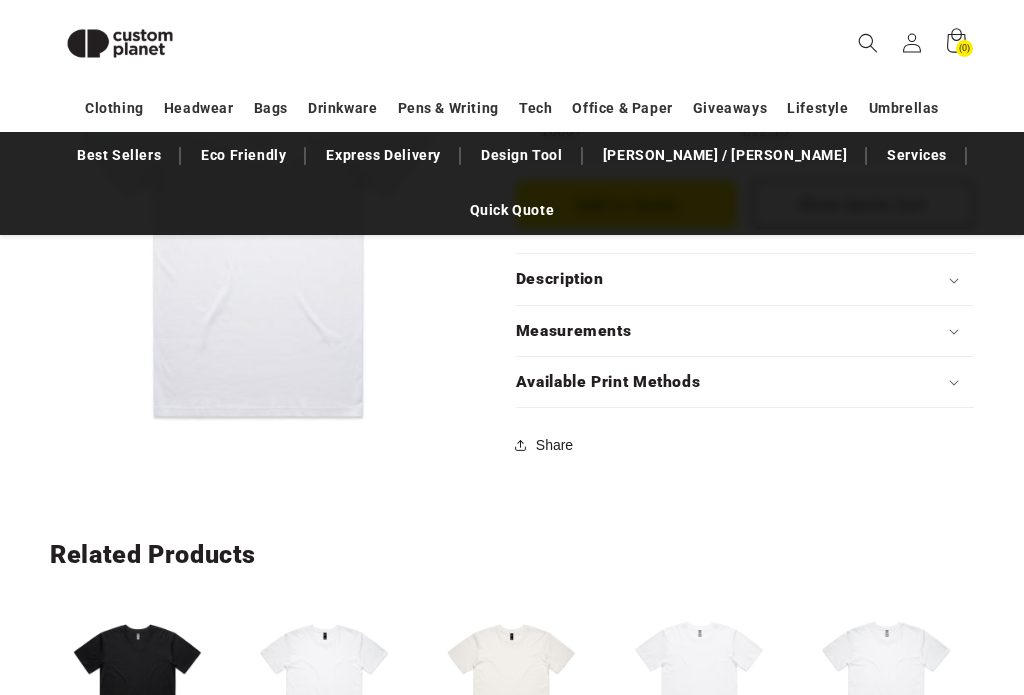 click on "Available Print Methods" at bounding box center [608, 382] 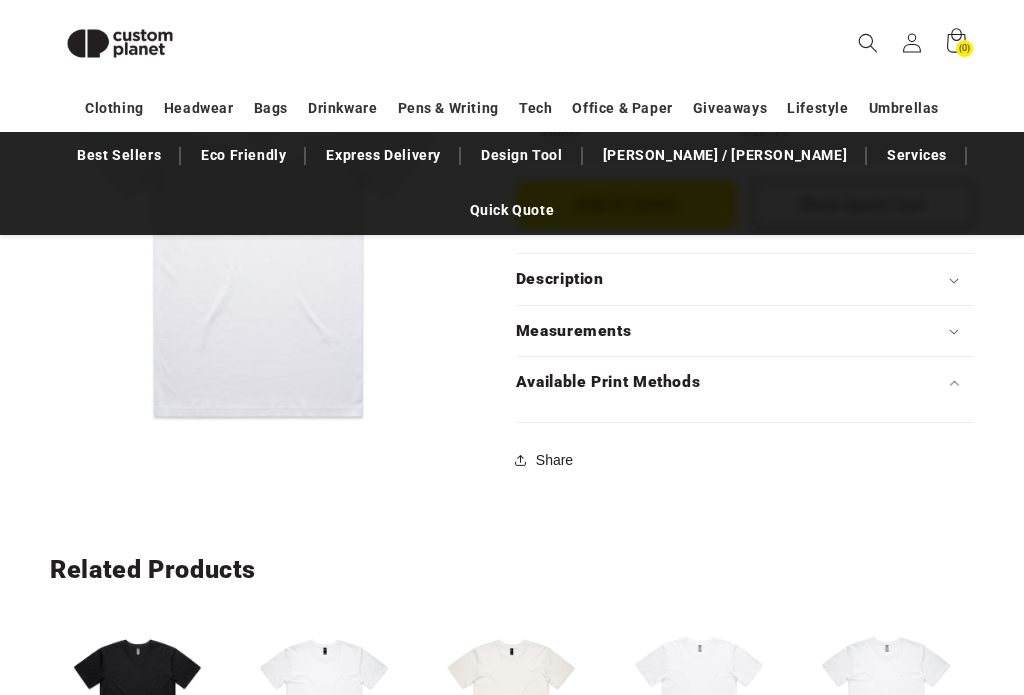 click on "Available Print Methods" at bounding box center [608, 382] 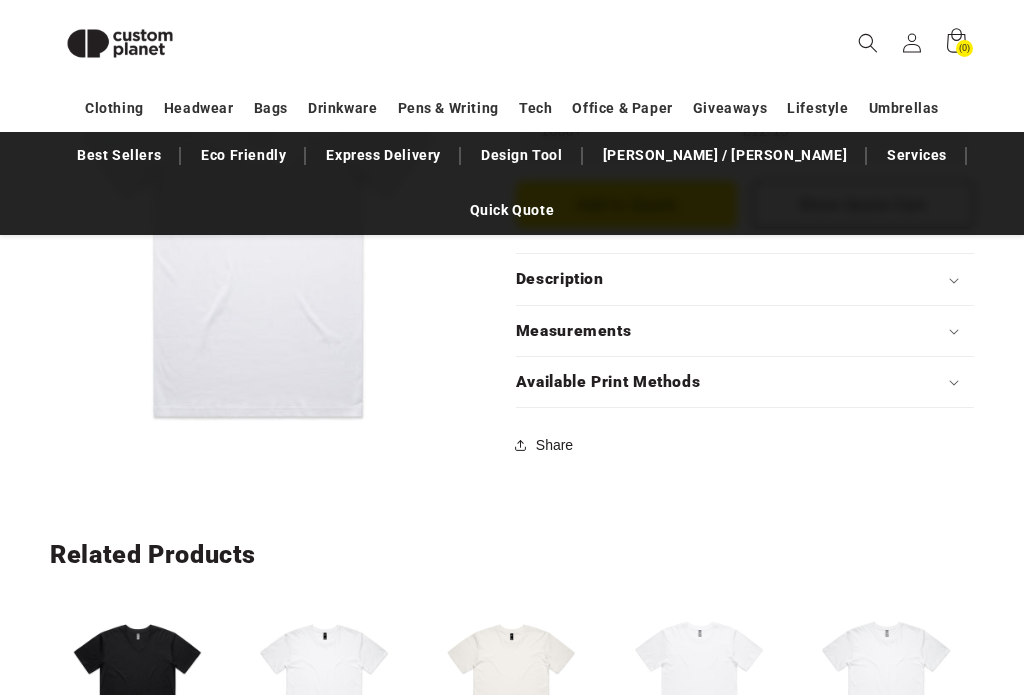 click 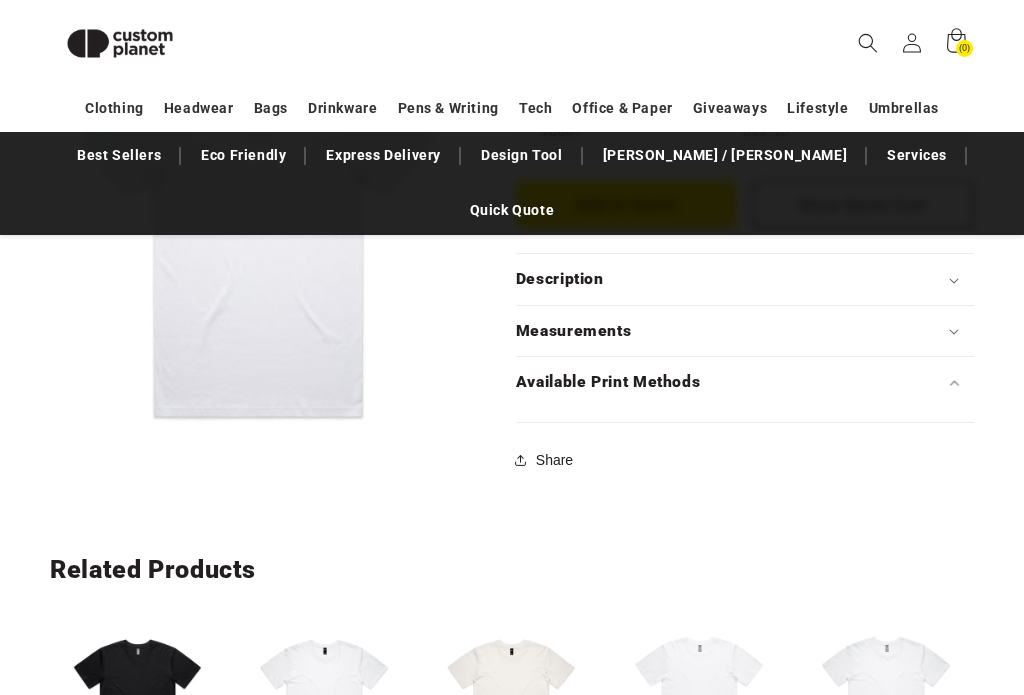 click on "Available Print Methods" at bounding box center (745, 382) 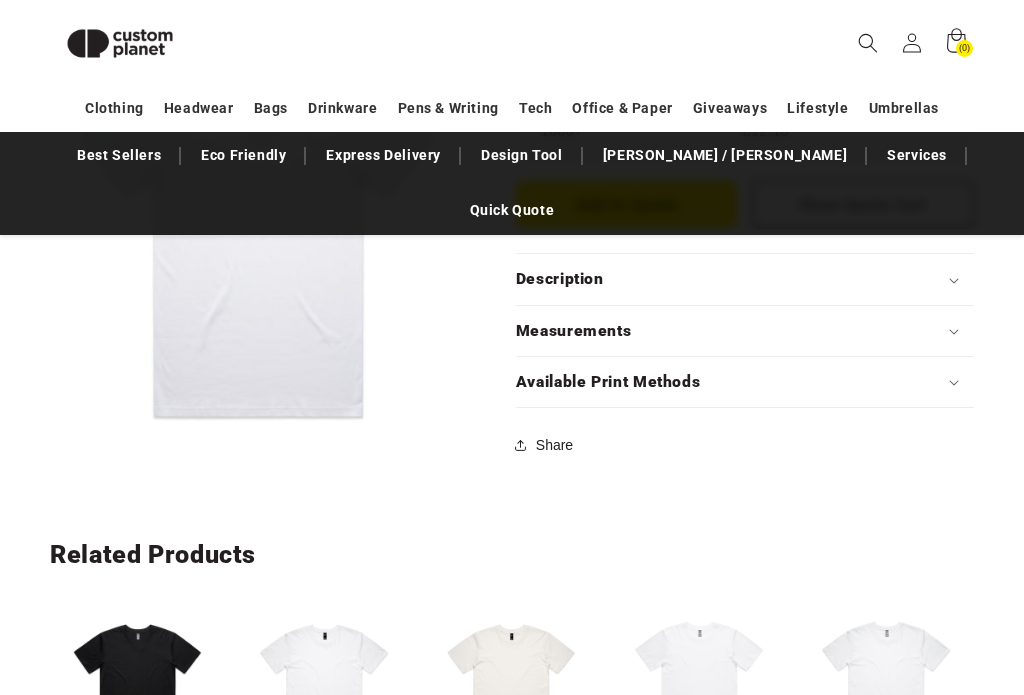 click on "Measurements" at bounding box center [745, 331] 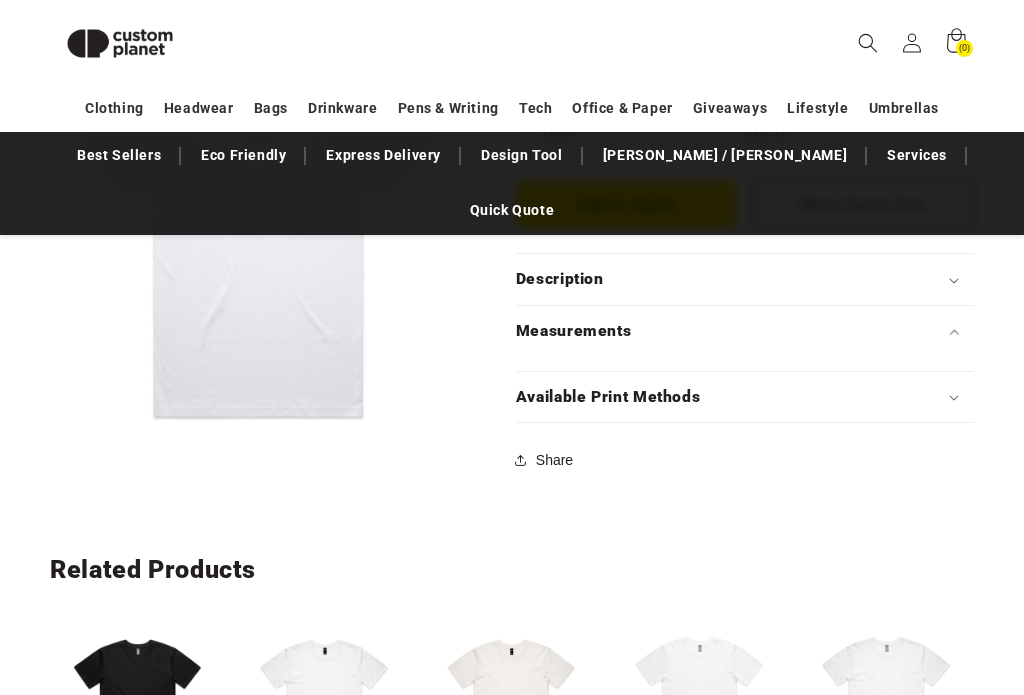 click on "Description" at bounding box center [745, 279] 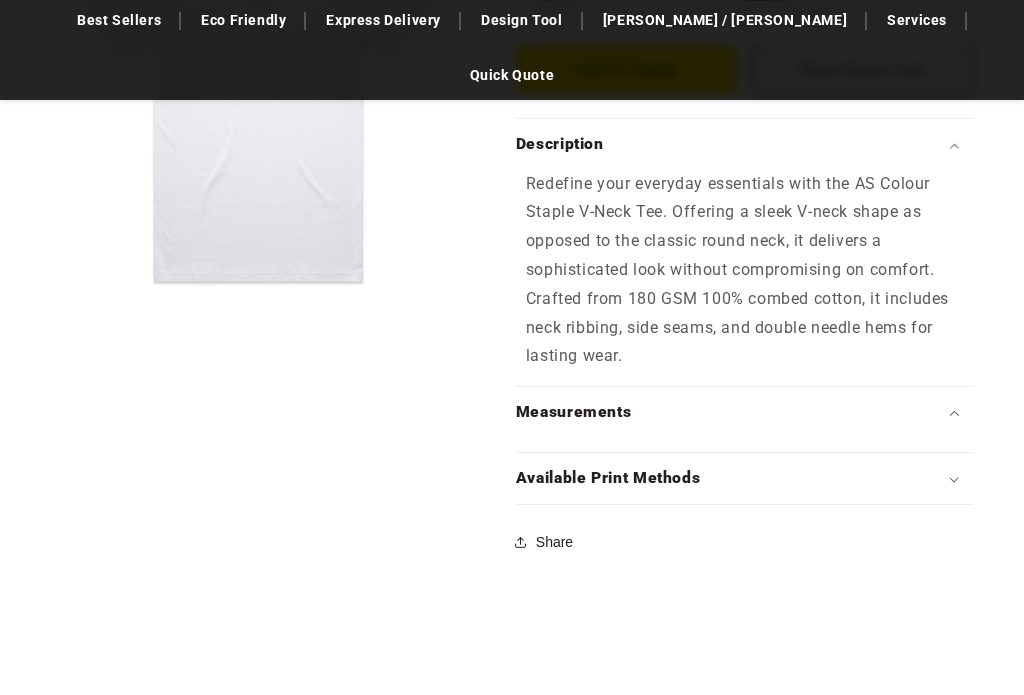 scroll, scrollTop: 1105, scrollLeft: 0, axis: vertical 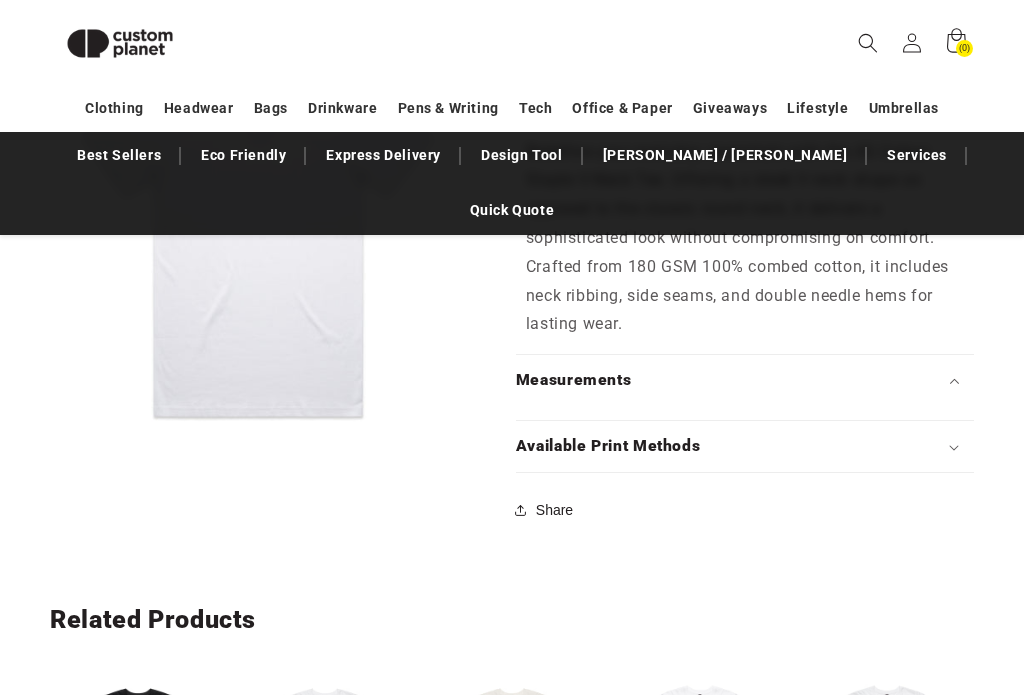 click on "Available Print Methods" at bounding box center [608, 446] 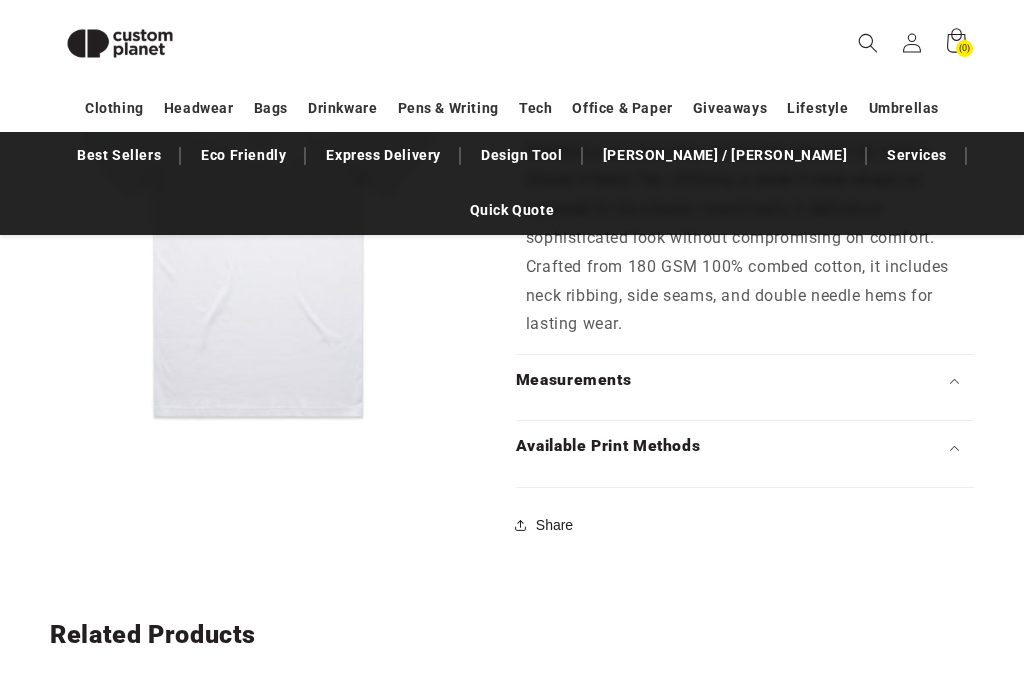 click on "Available Print Methods" at bounding box center (608, 446) 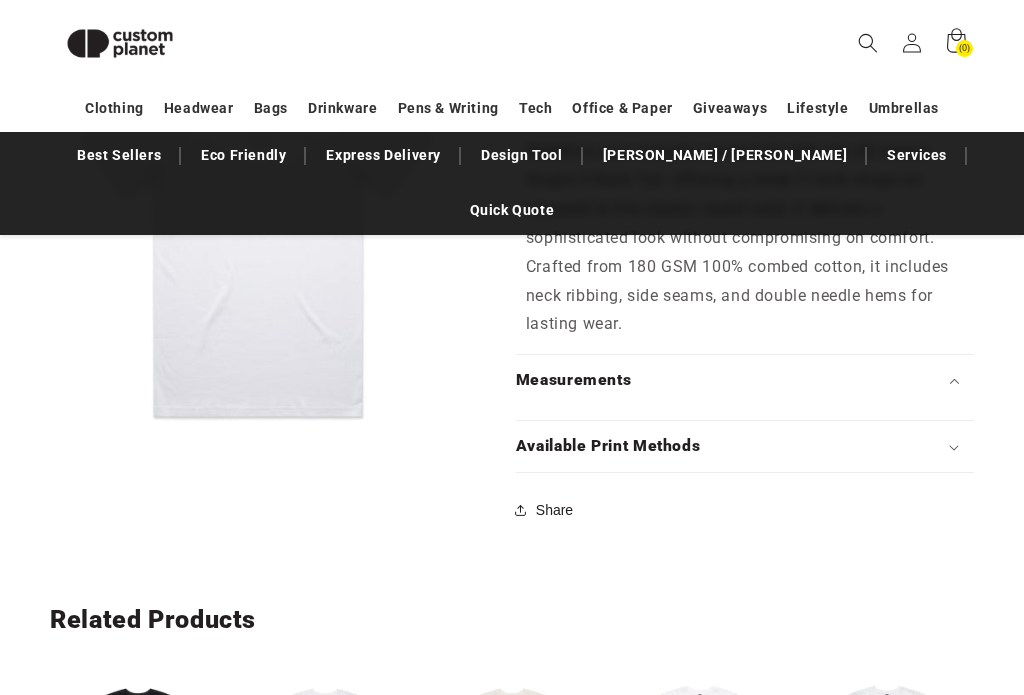 click on "Open media 1 in modal" at bounding box center [50, 446] 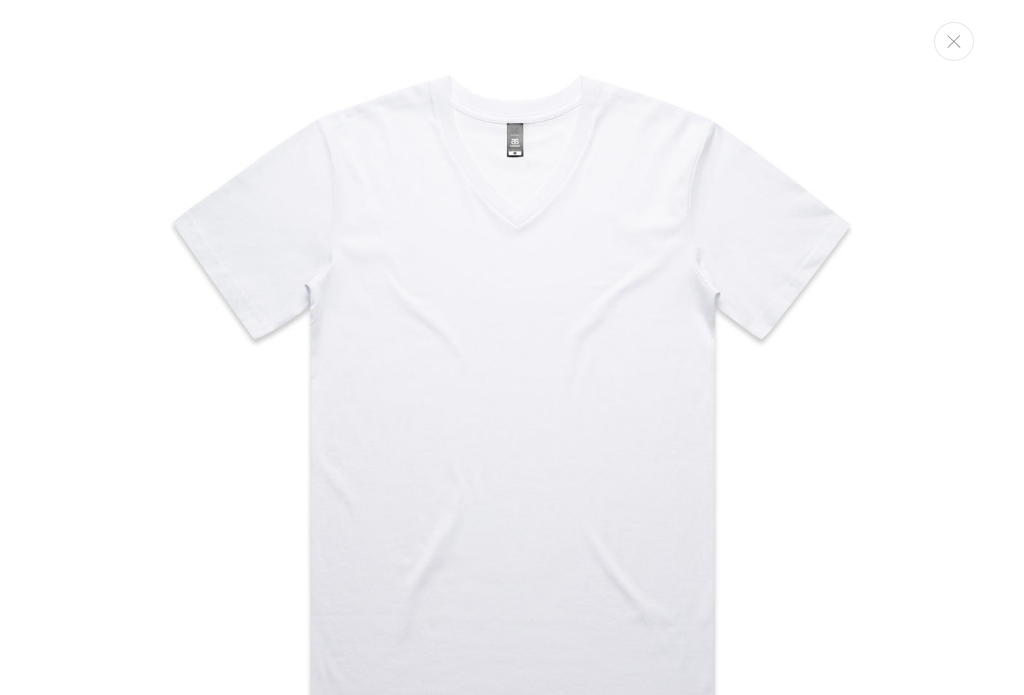scroll, scrollTop: 20, scrollLeft: 0, axis: vertical 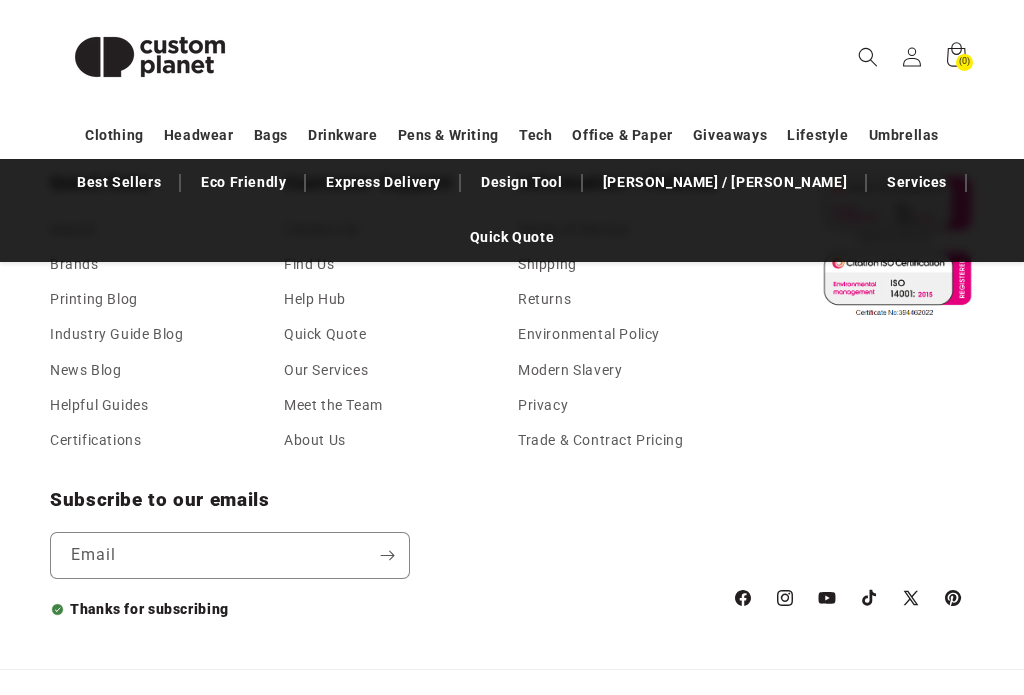 click on "Meet the Team" at bounding box center (333, 405) 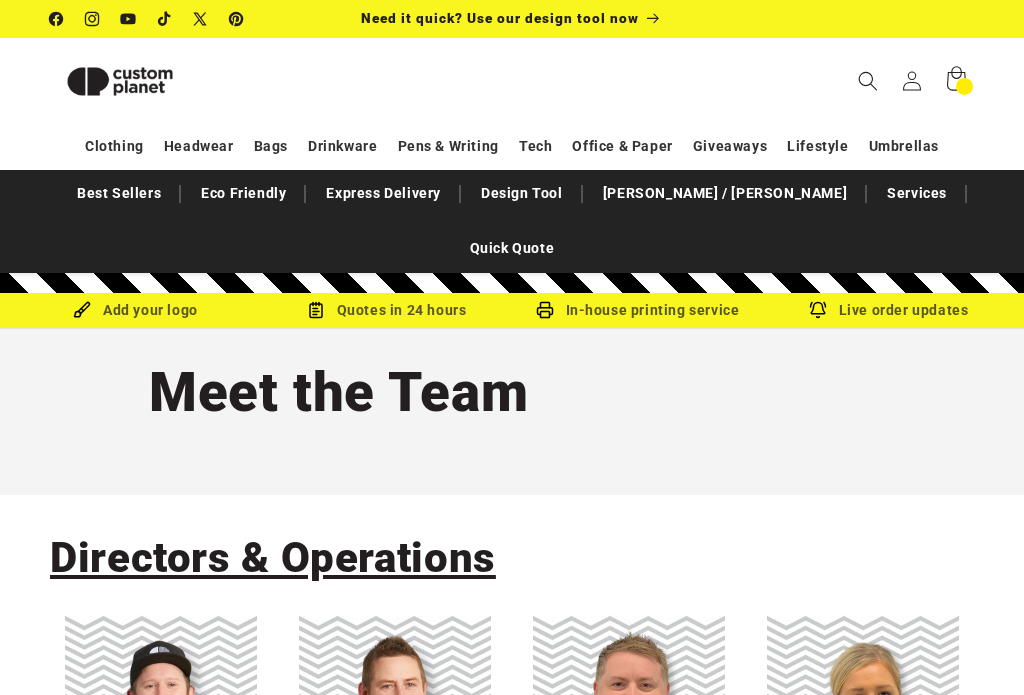 scroll, scrollTop: 285, scrollLeft: 0, axis: vertical 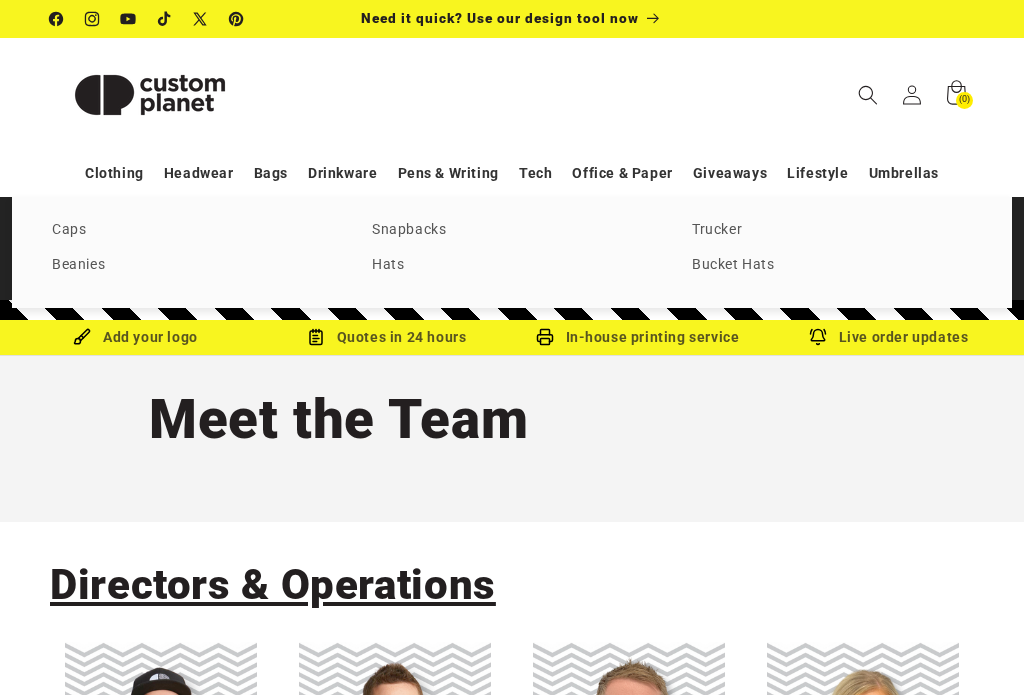 click on "Snapbacks" at bounding box center [512, 230] 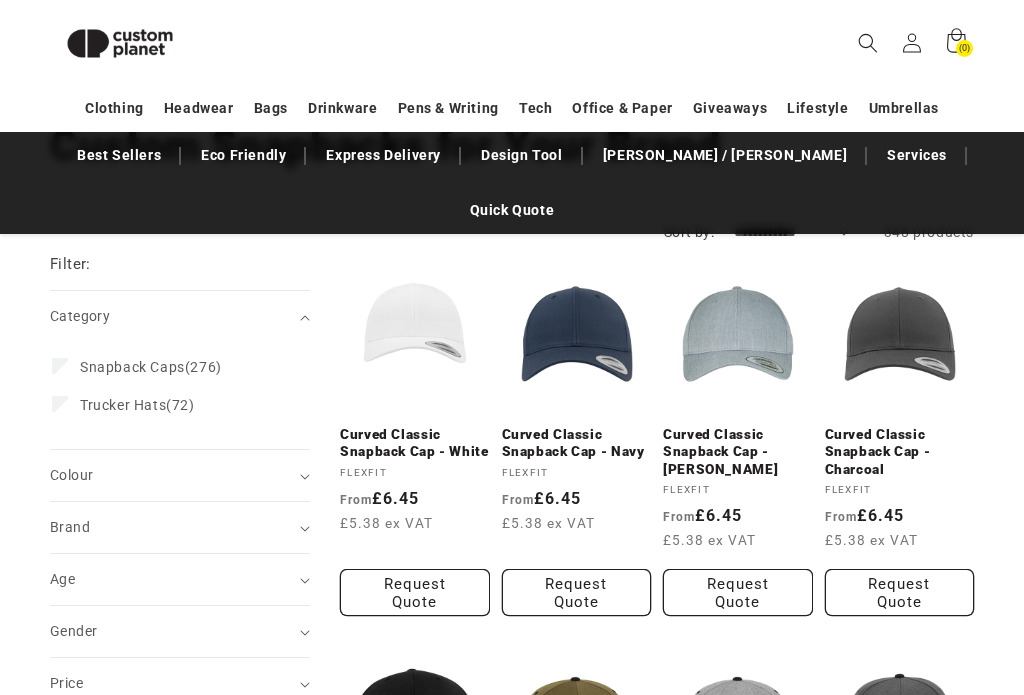scroll, scrollTop: 235, scrollLeft: 0, axis: vertical 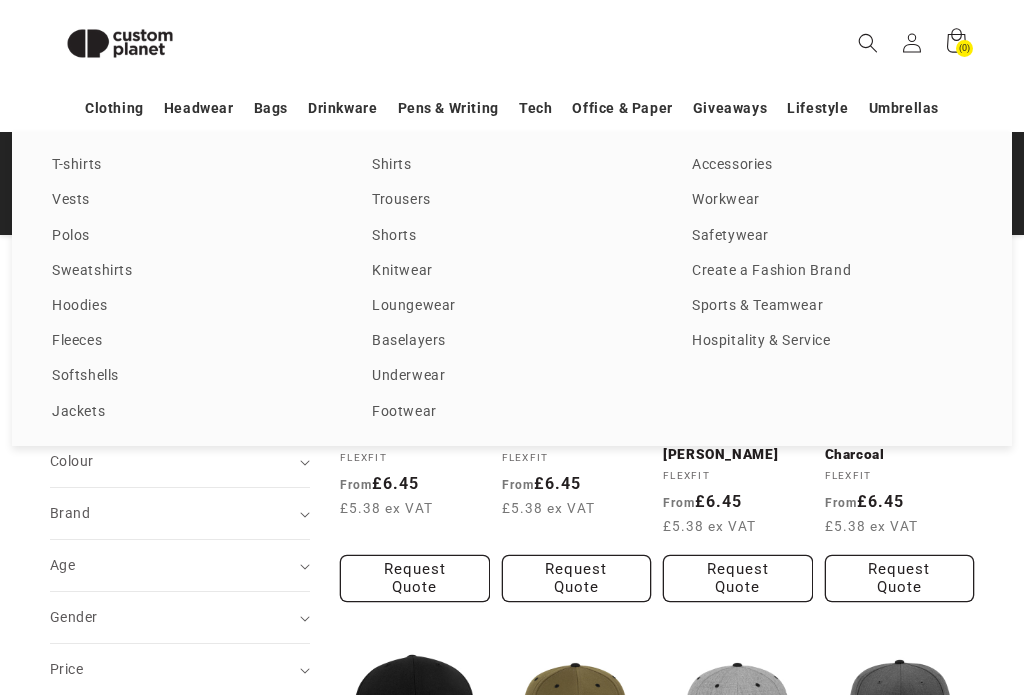 click on "Jackets" at bounding box center [192, 412] 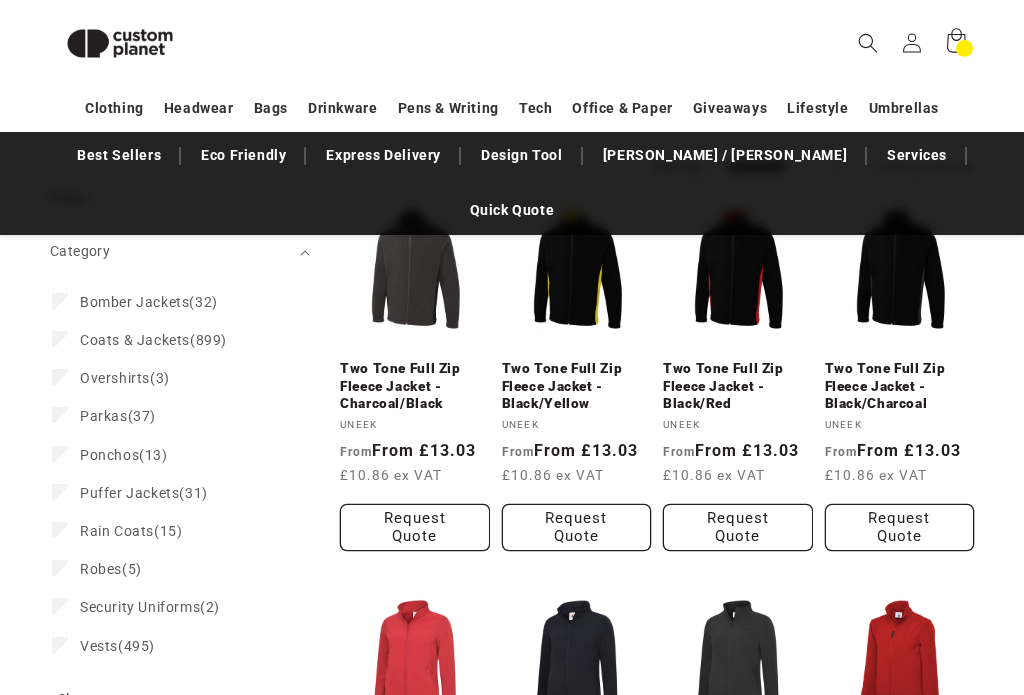 scroll, scrollTop: 646, scrollLeft: 0, axis: vertical 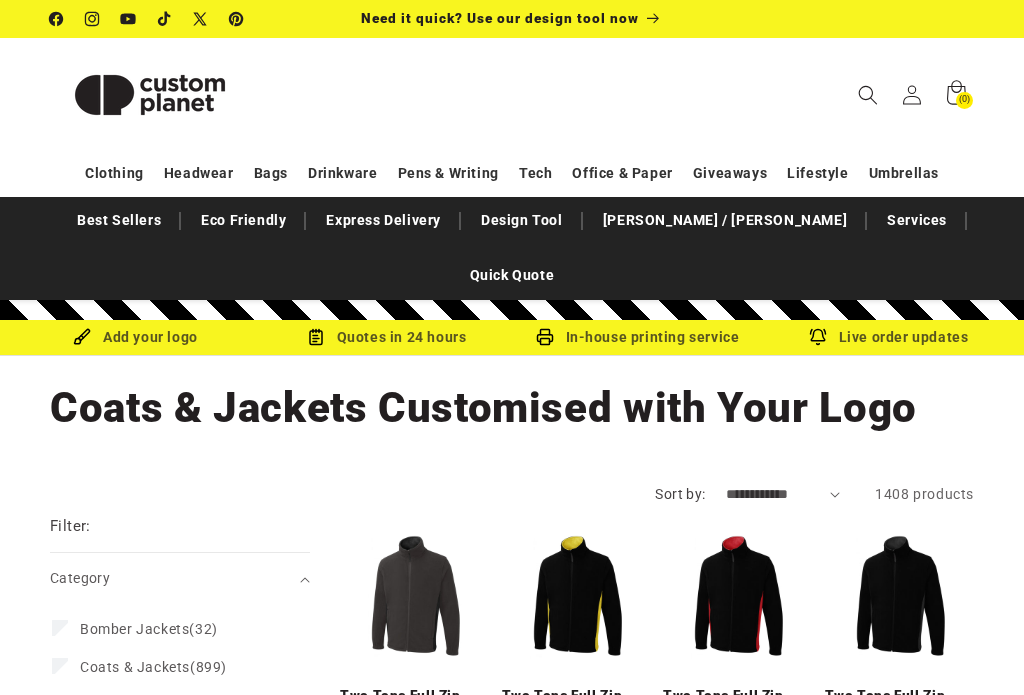 click on "Best Sellers" at bounding box center [119, 220] 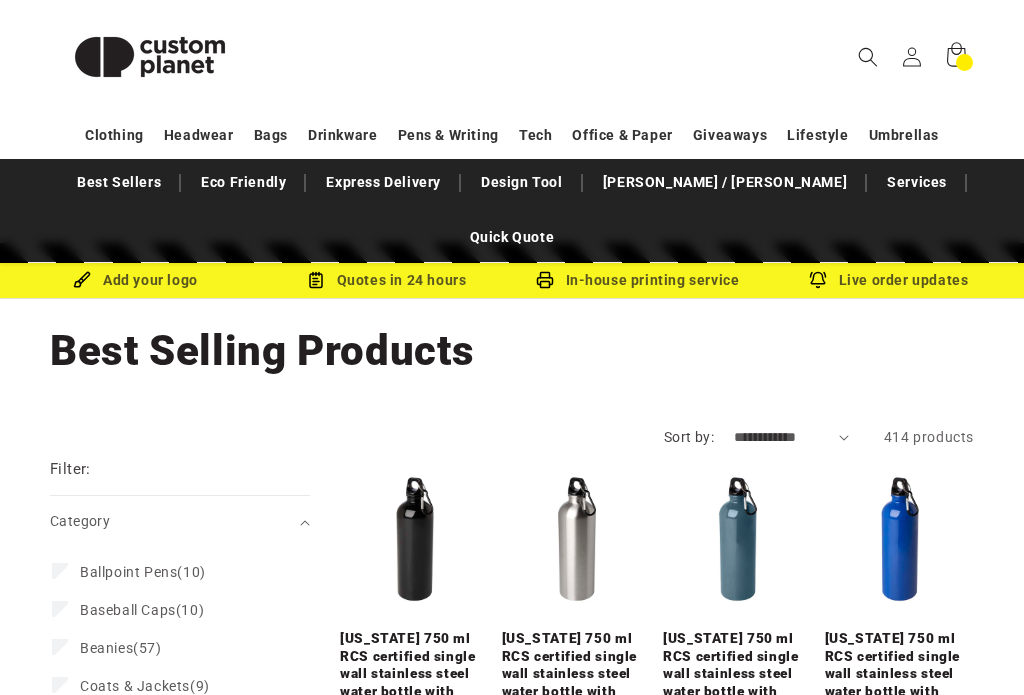 scroll, scrollTop: 0, scrollLeft: 0, axis: both 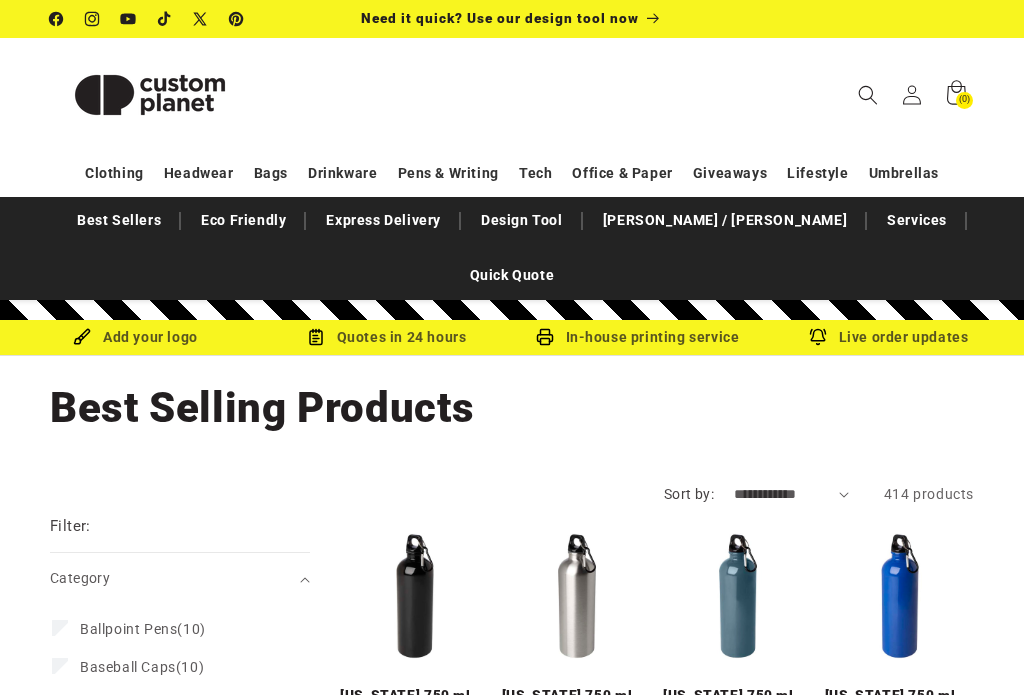 click on "Eco Friendly" at bounding box center [243, 220] 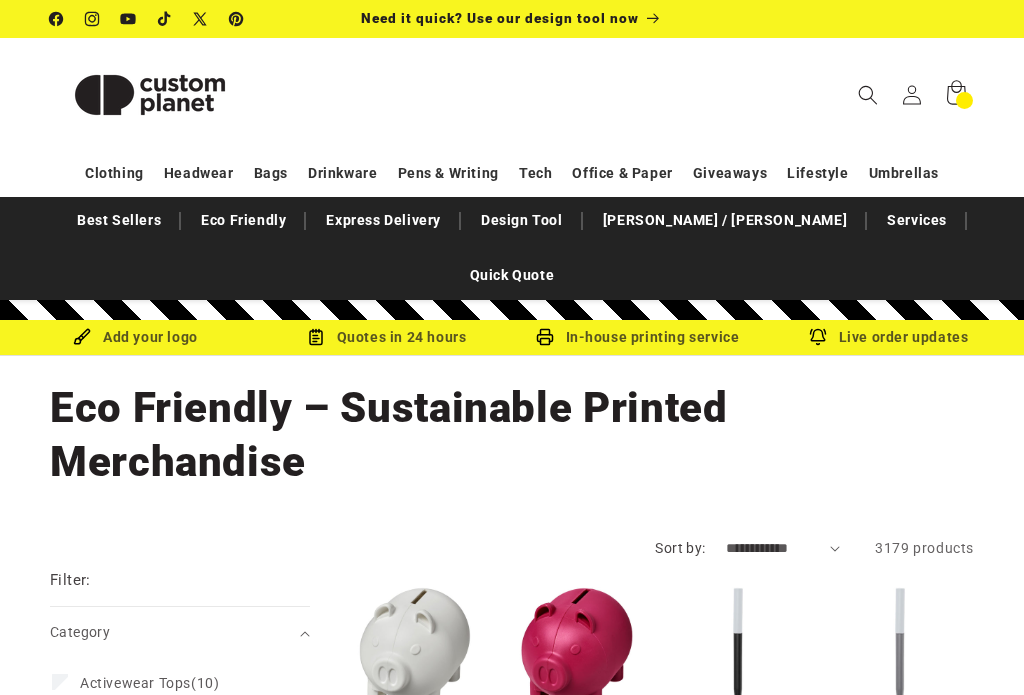 scroll, scrollTop: 326, scrollLeft: 0, axis: vertical 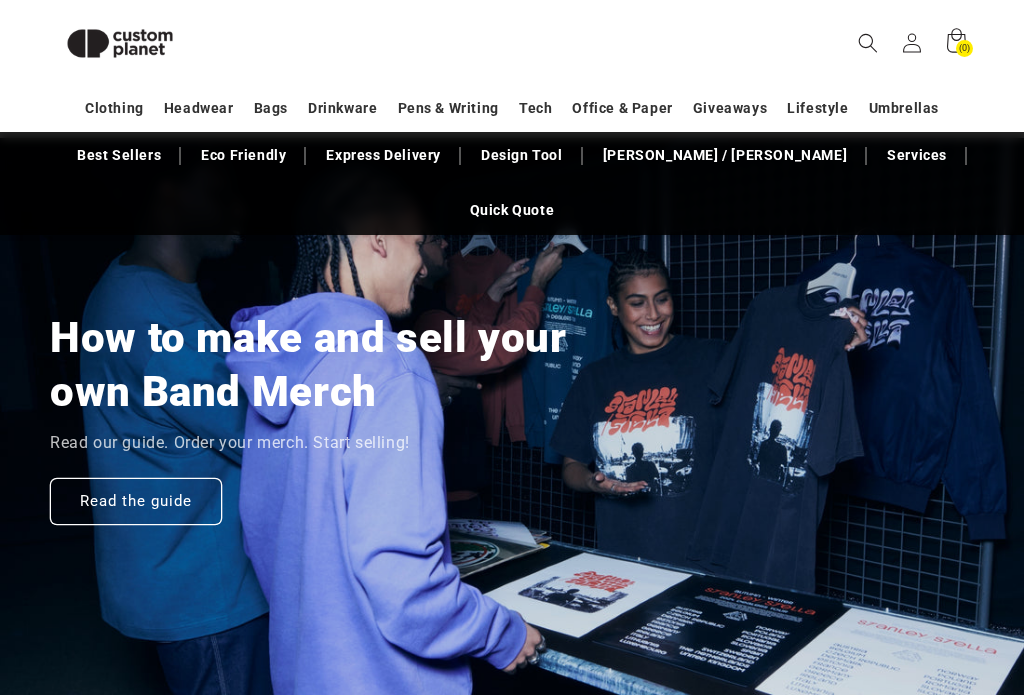 click on "Best Sellers" at bounding box center [119, 155] 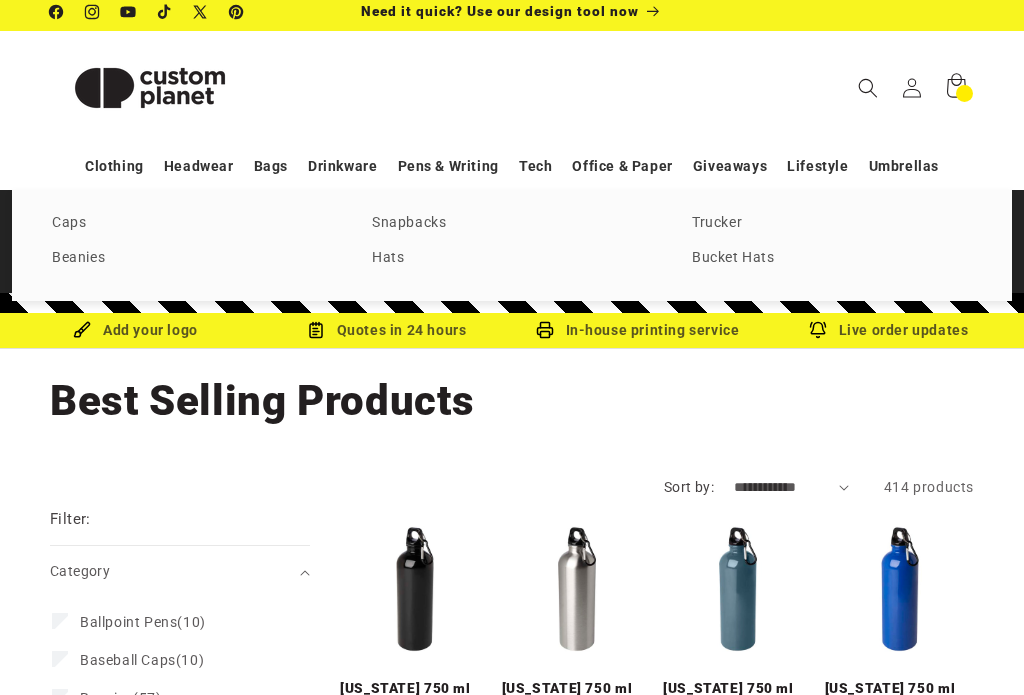 scroll, scrollTop: 7, scrollLeft: 0, axis: vertical 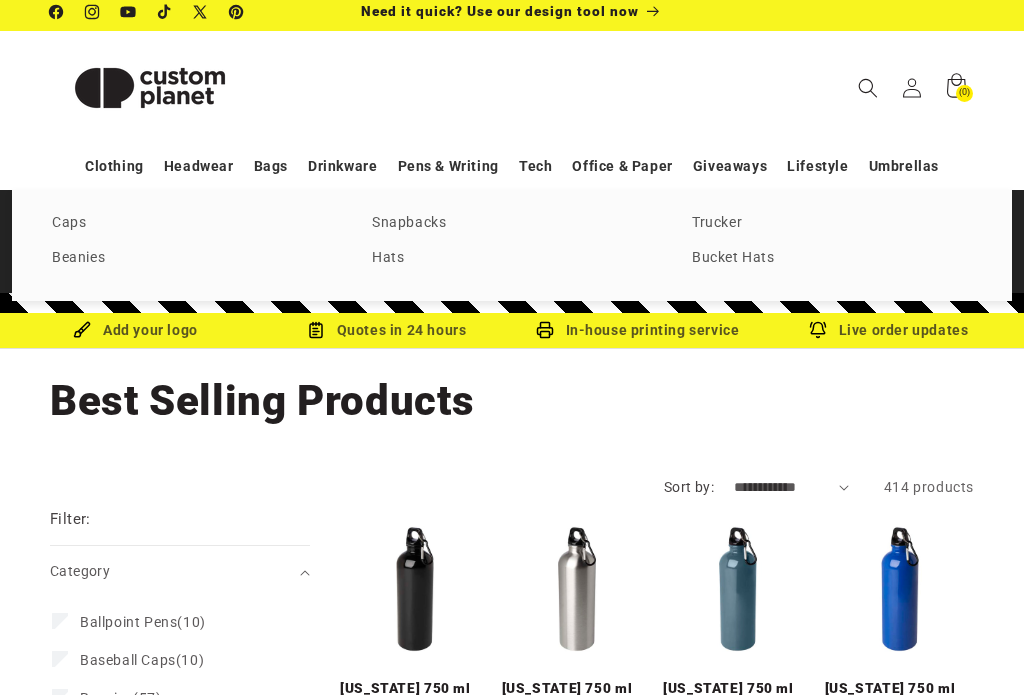 click on "Trucker" at bounding box center [832, 223] 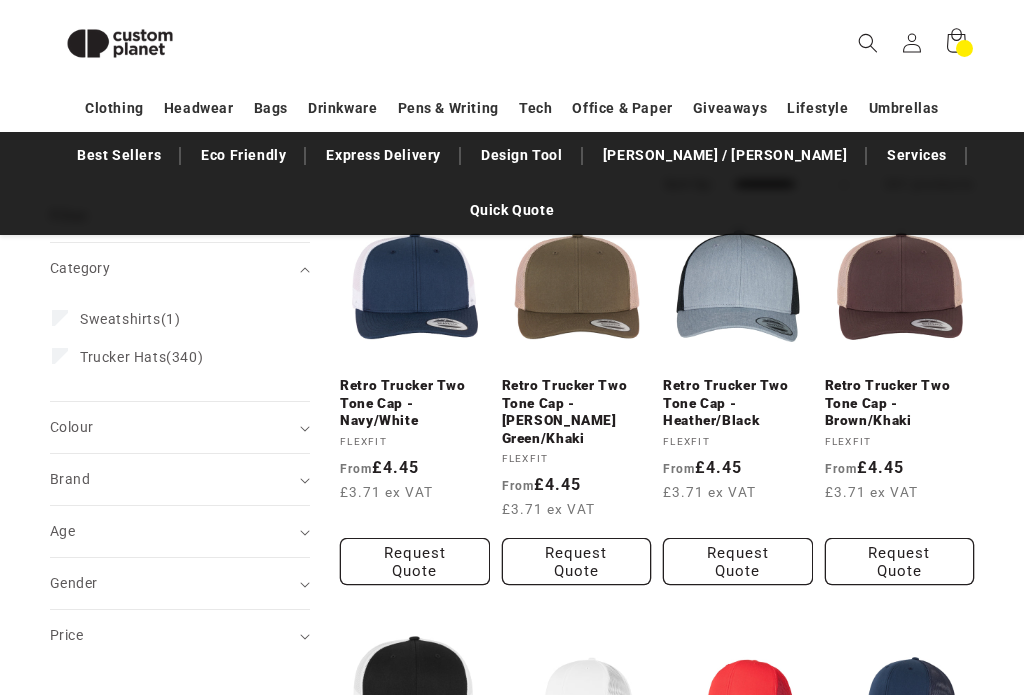 scroll, scrollTop: 337, scrollLeft: 0, axis: vertical 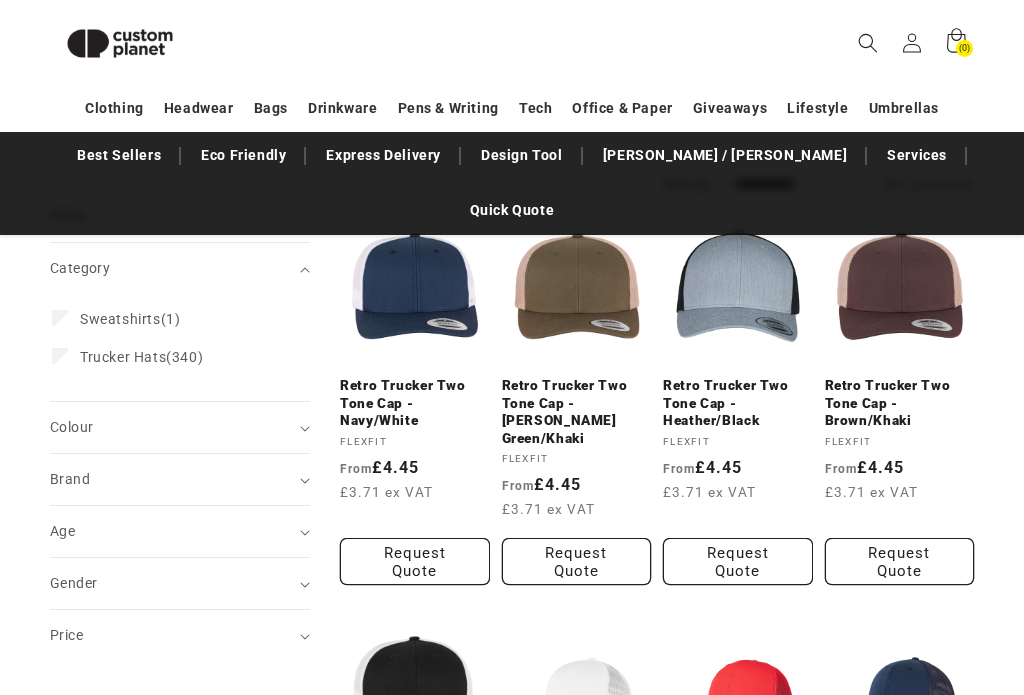 click on "Retro Trucker Two Tone Cap - Navy/White" at bounding box center (415, 403) 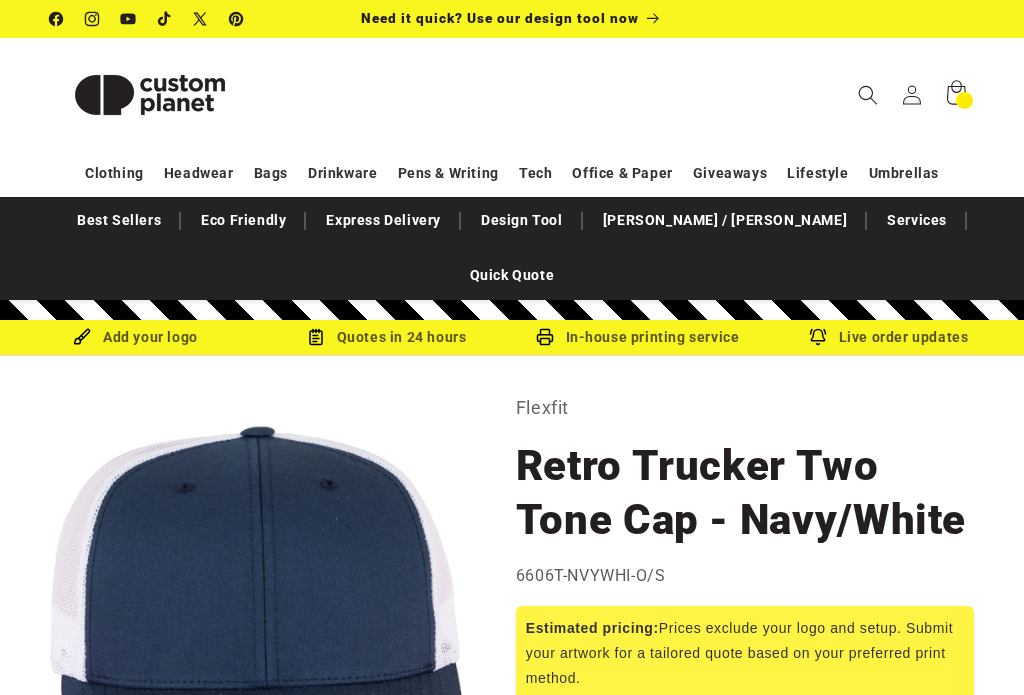 scroll, scrollTop: 0, scrollLeft: 0, axis: both 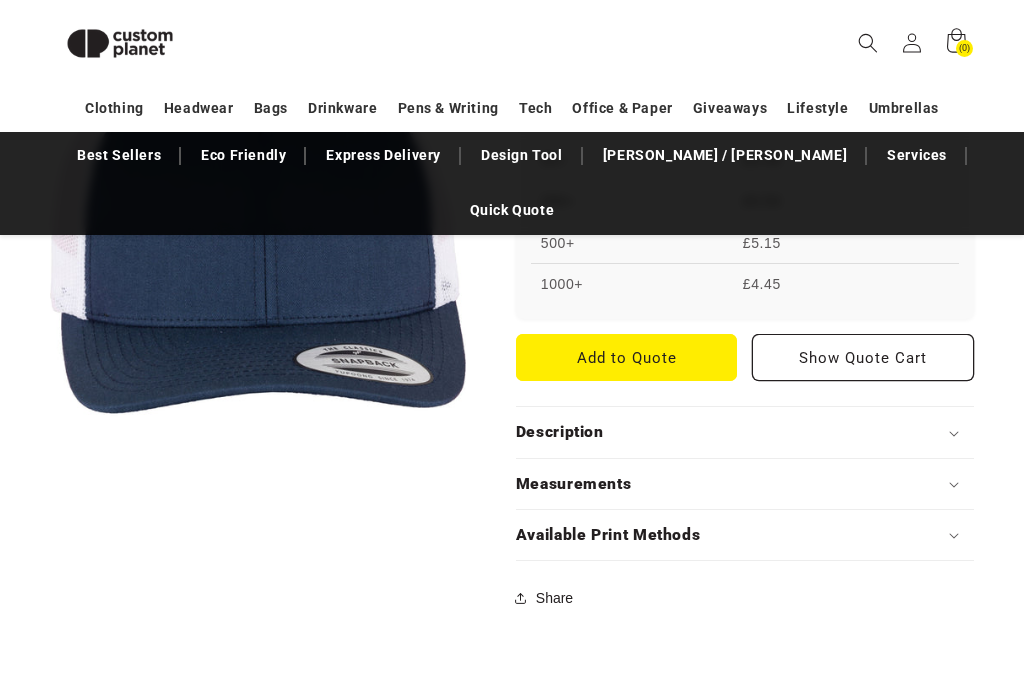 click on "Available Print Methods" at bounding box center (608, 535) 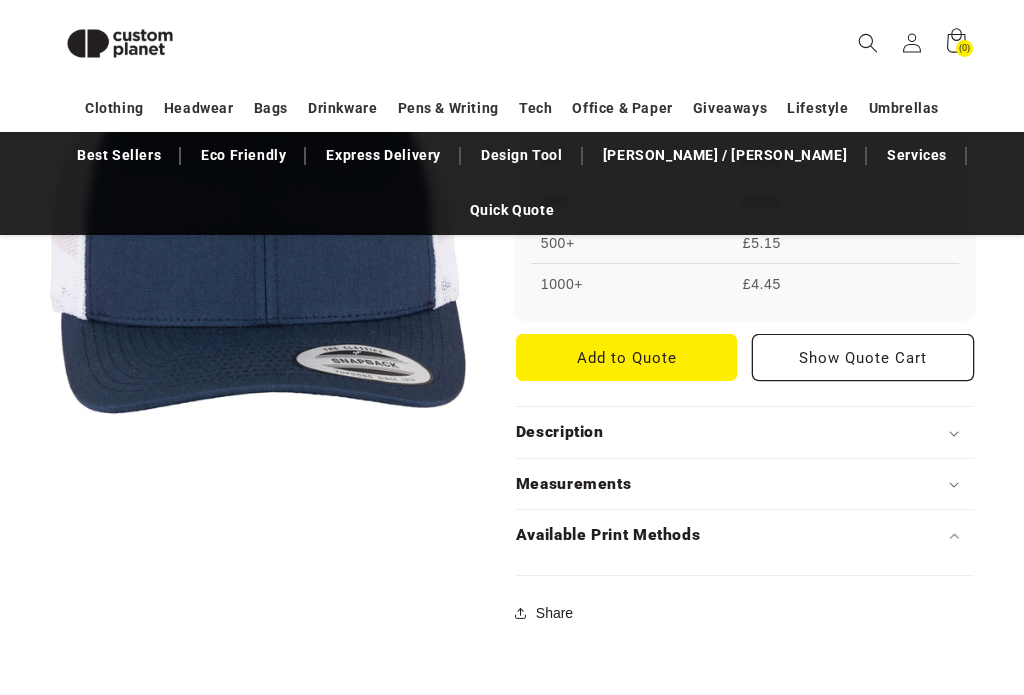 click on "Available Print Methods" at bounding box center (608, 535) 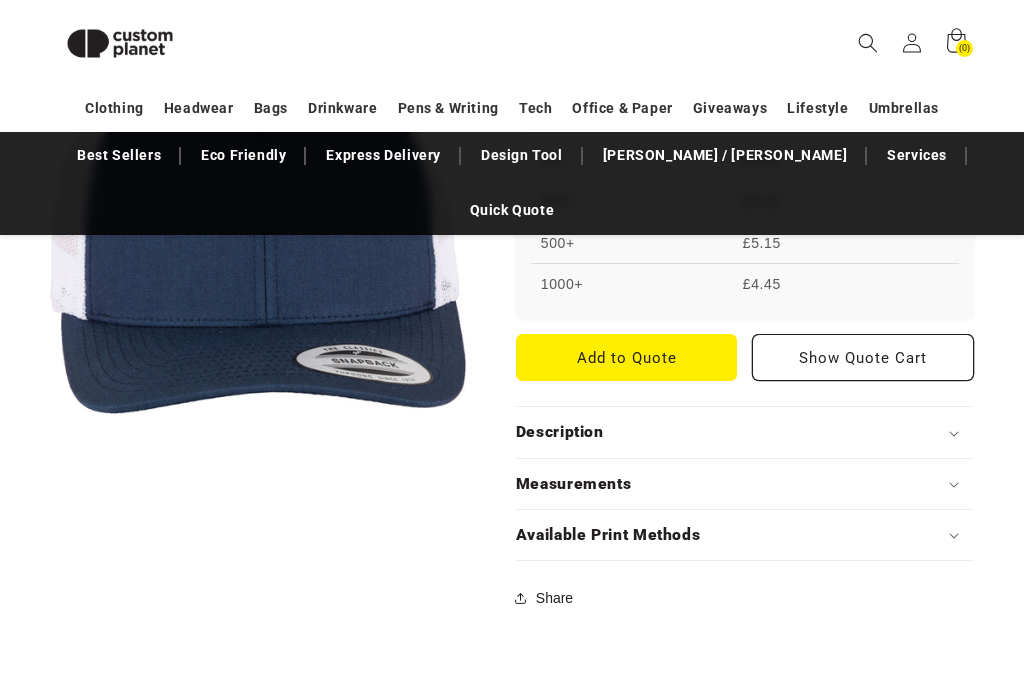 click on "Available Print Methods" at bounding box center [745, 535] 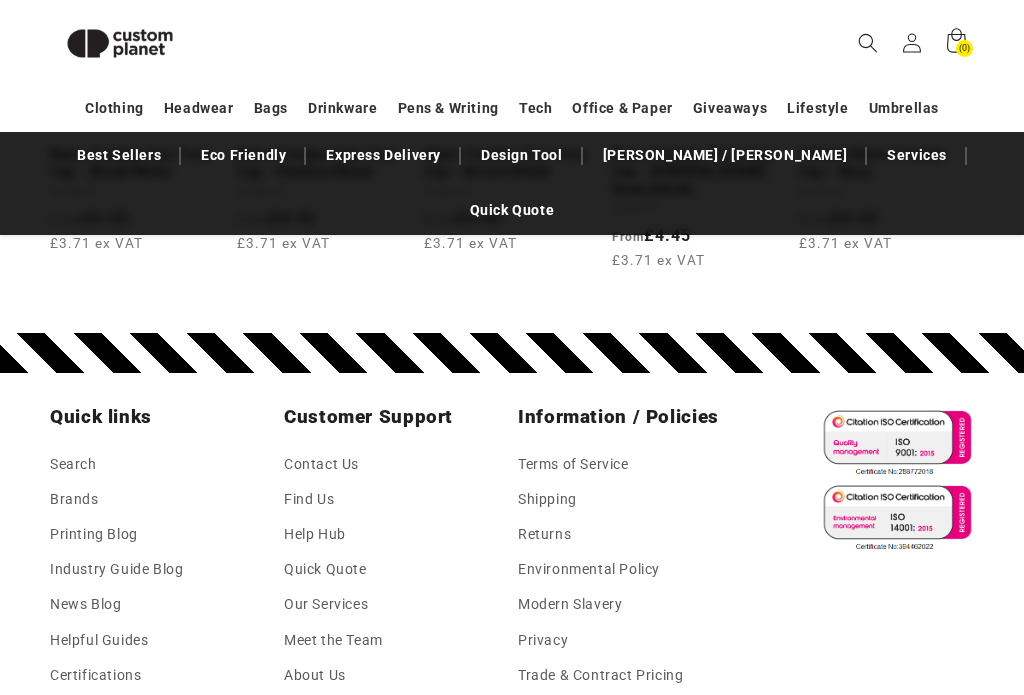 scroll, scrollTop: 1634, scrollLeft: 0, axis: vertical 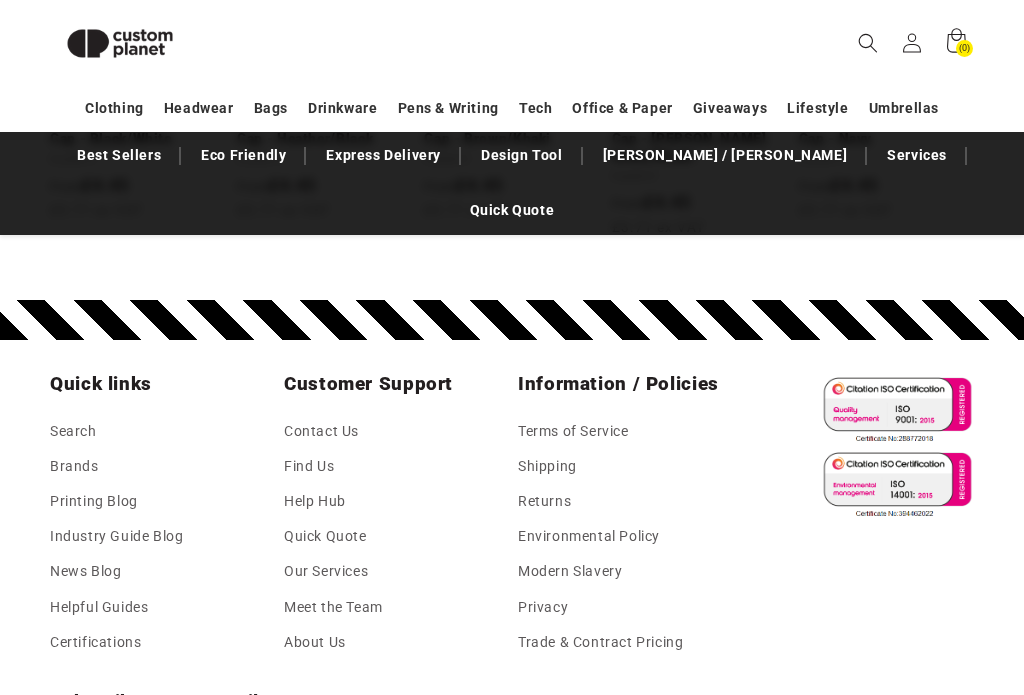 click on "Our Services" at bounding box center [326, 571] 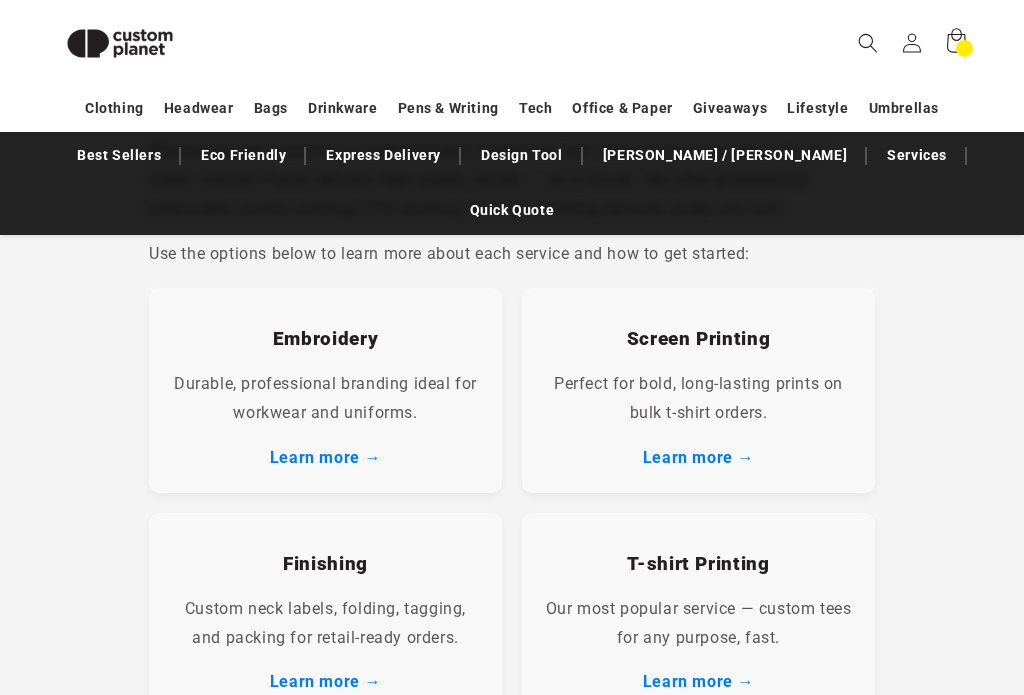 scroll, scrollTop: 400, scrollLeft: 0, axis: vertical 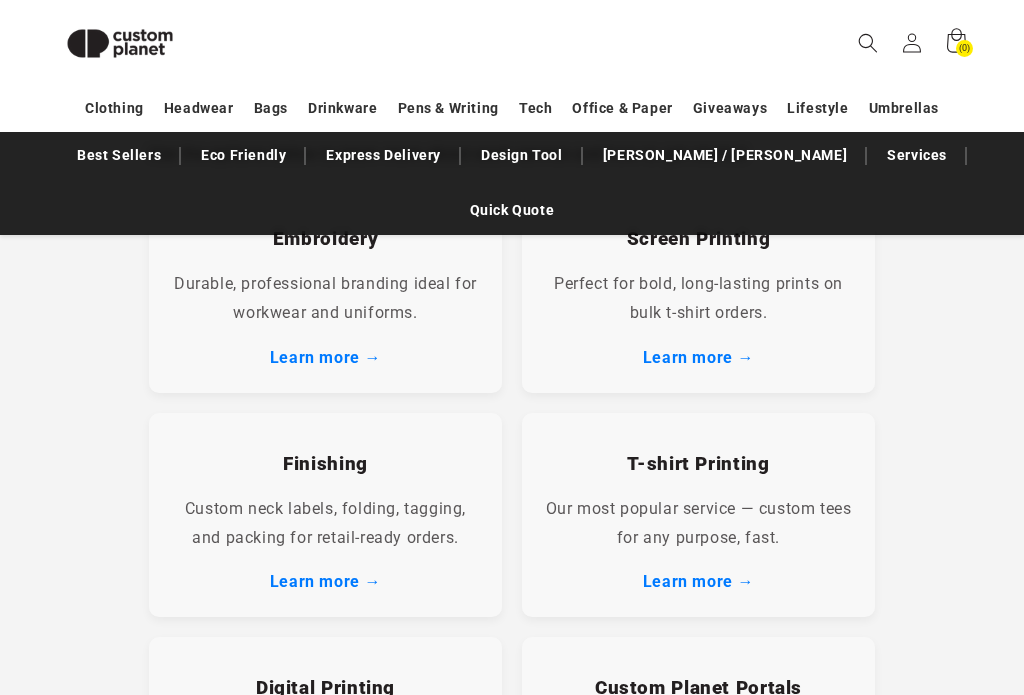 click on "Learn more →" at bounding box center (698, 581) 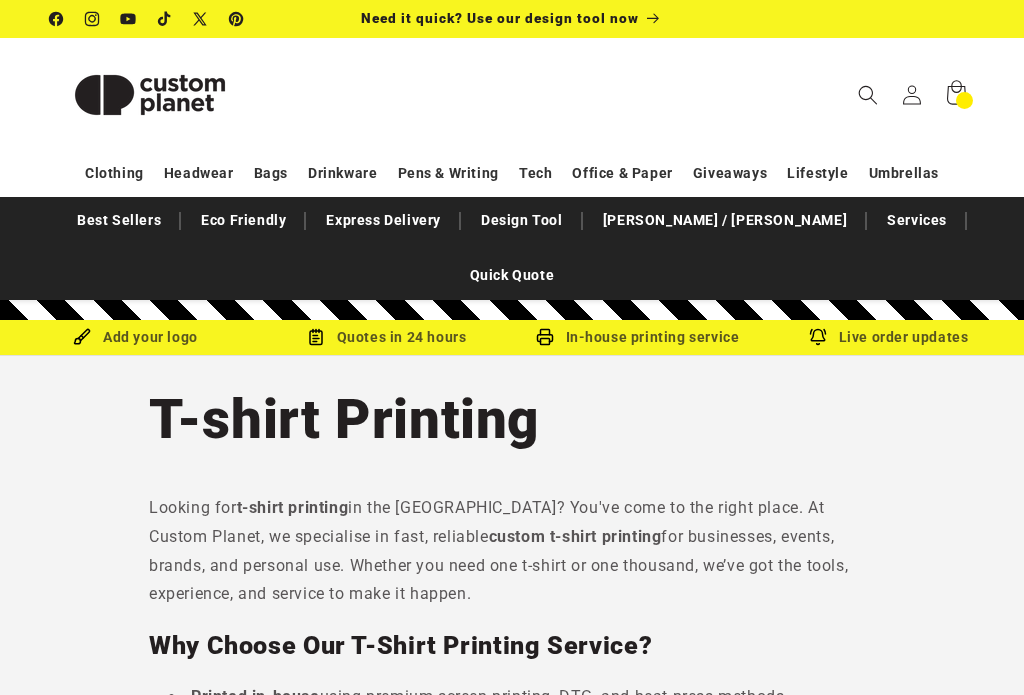scroll, scrollTop: 0, scrollLeft: 0, axis: both 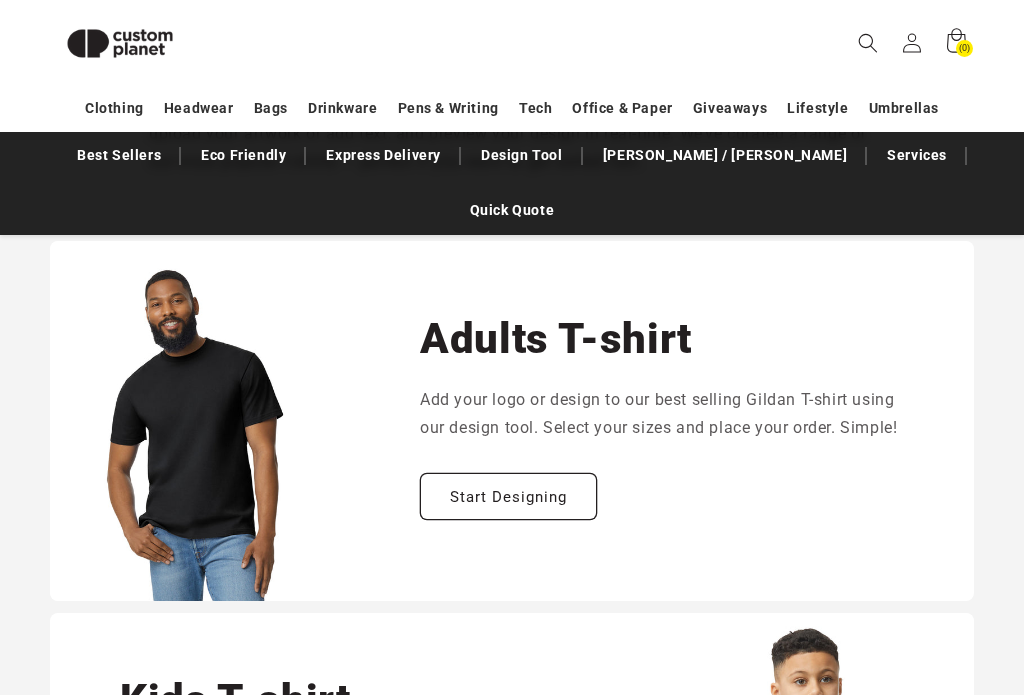 click on "Start Designing" at bounding box center [508, 496] 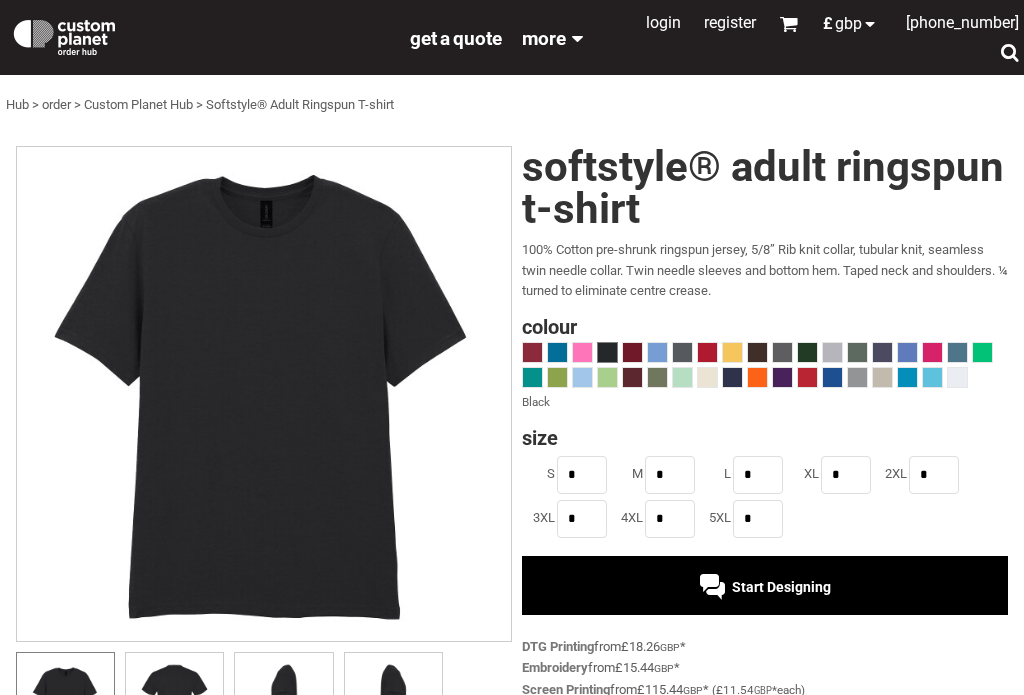 scroll, scrollTop: 0, scrollLeft: 0, axis: both 